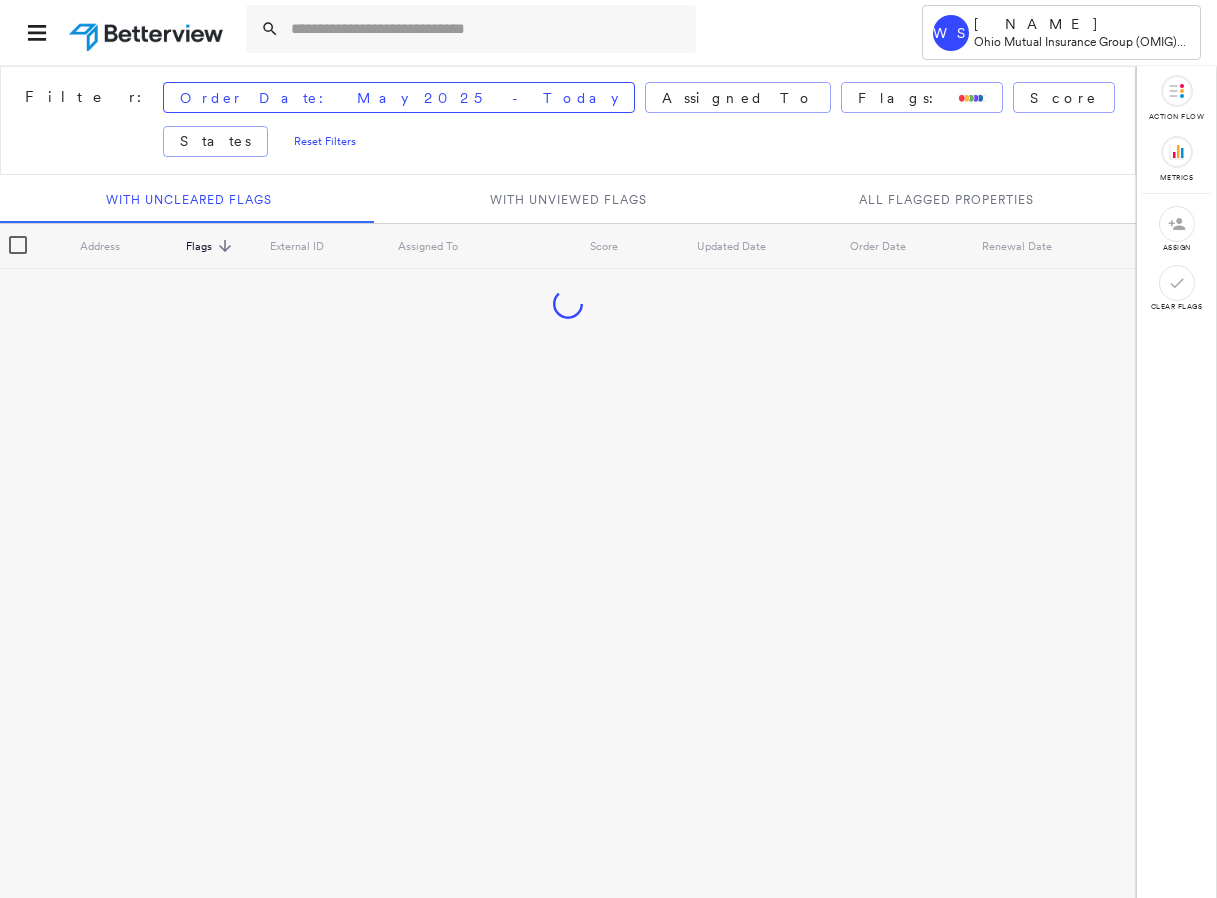 scroll, scrollTop: 0, scrollLeft: 0, axis: both 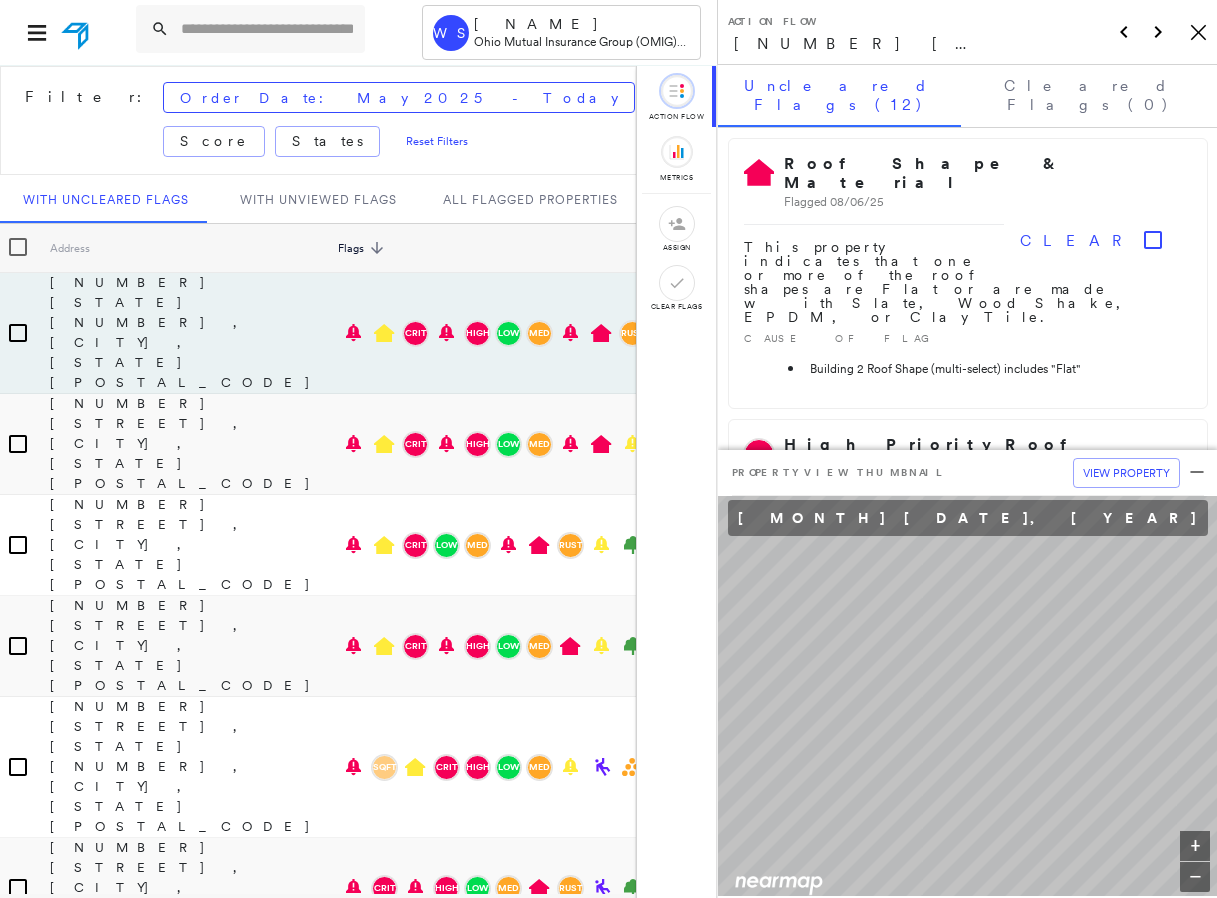 click on "Icon_Closemodal" 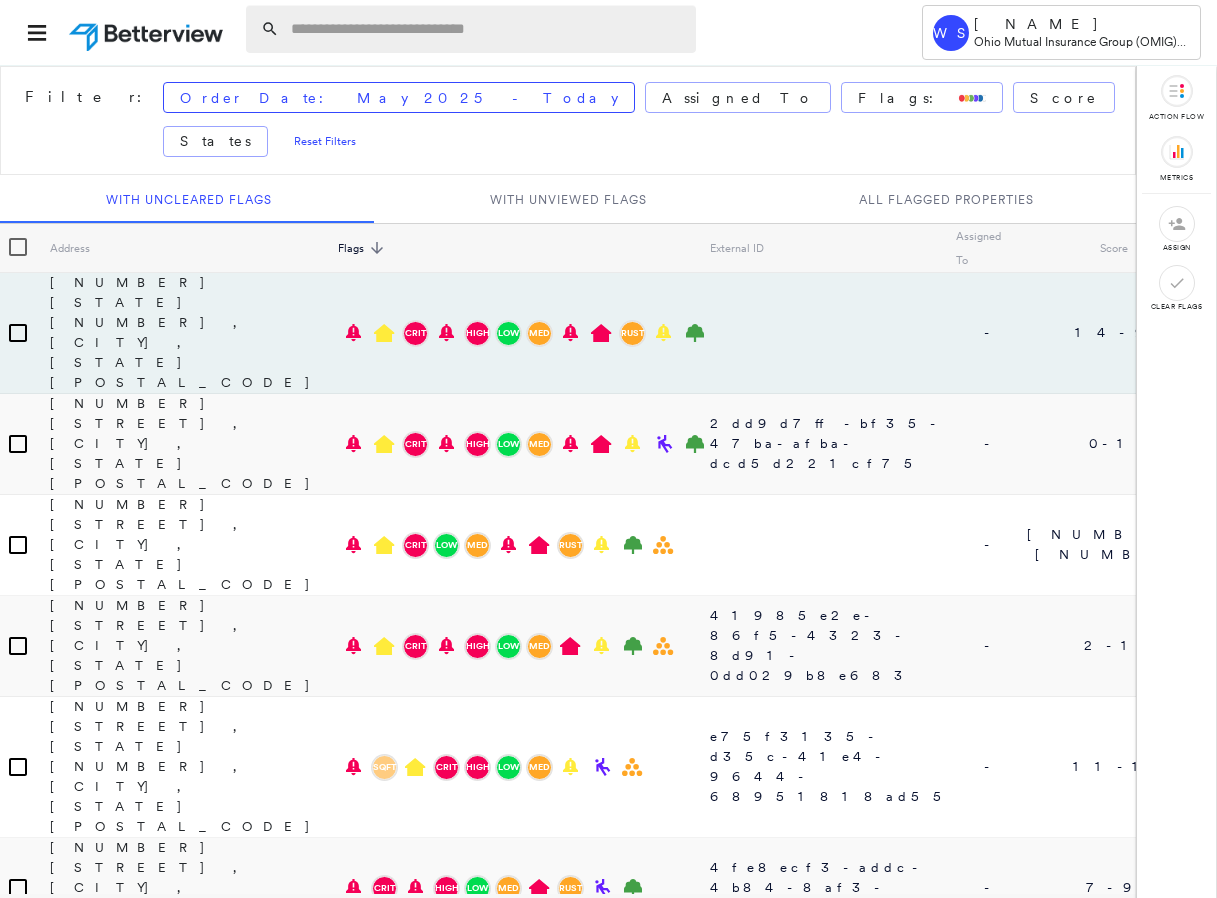 click at bounding box center [487, 29] 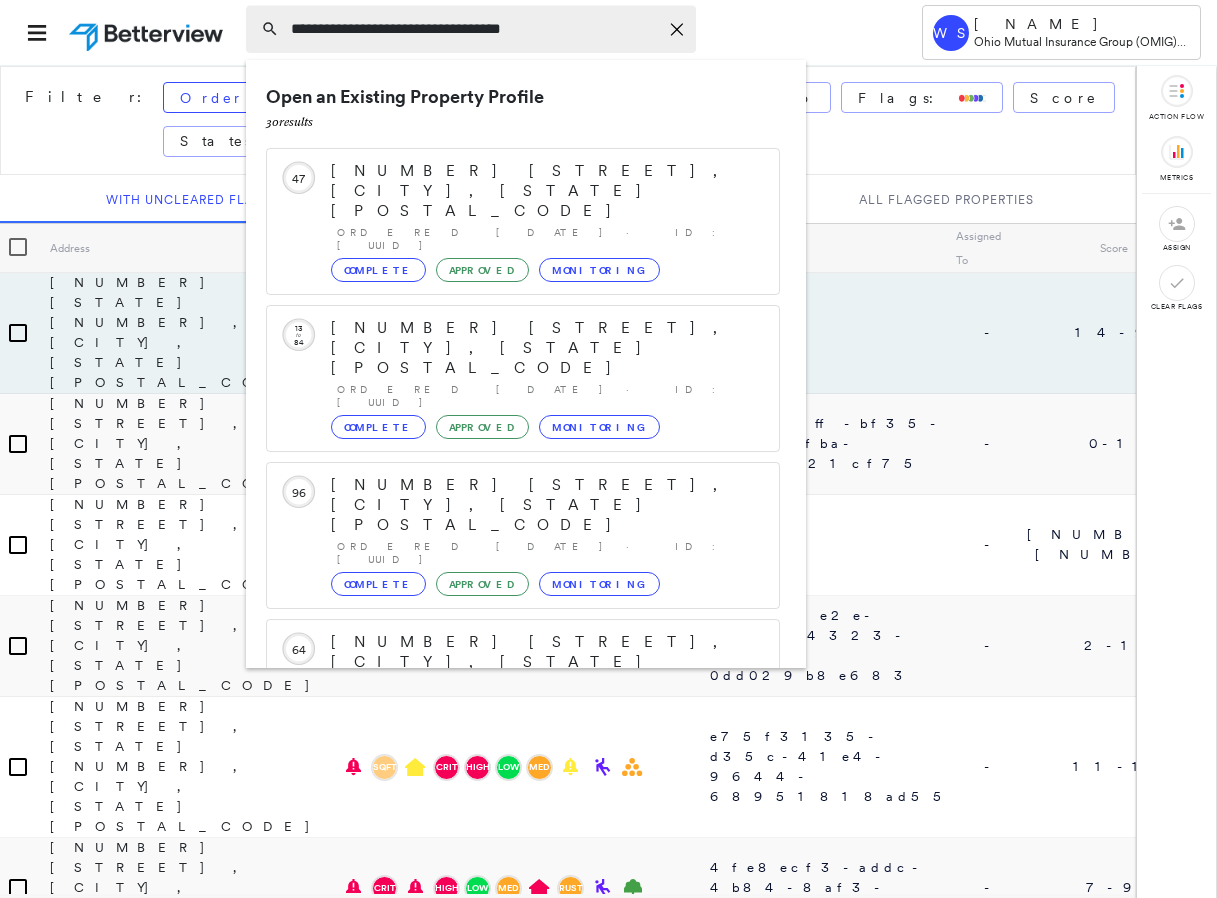 type on "**********" 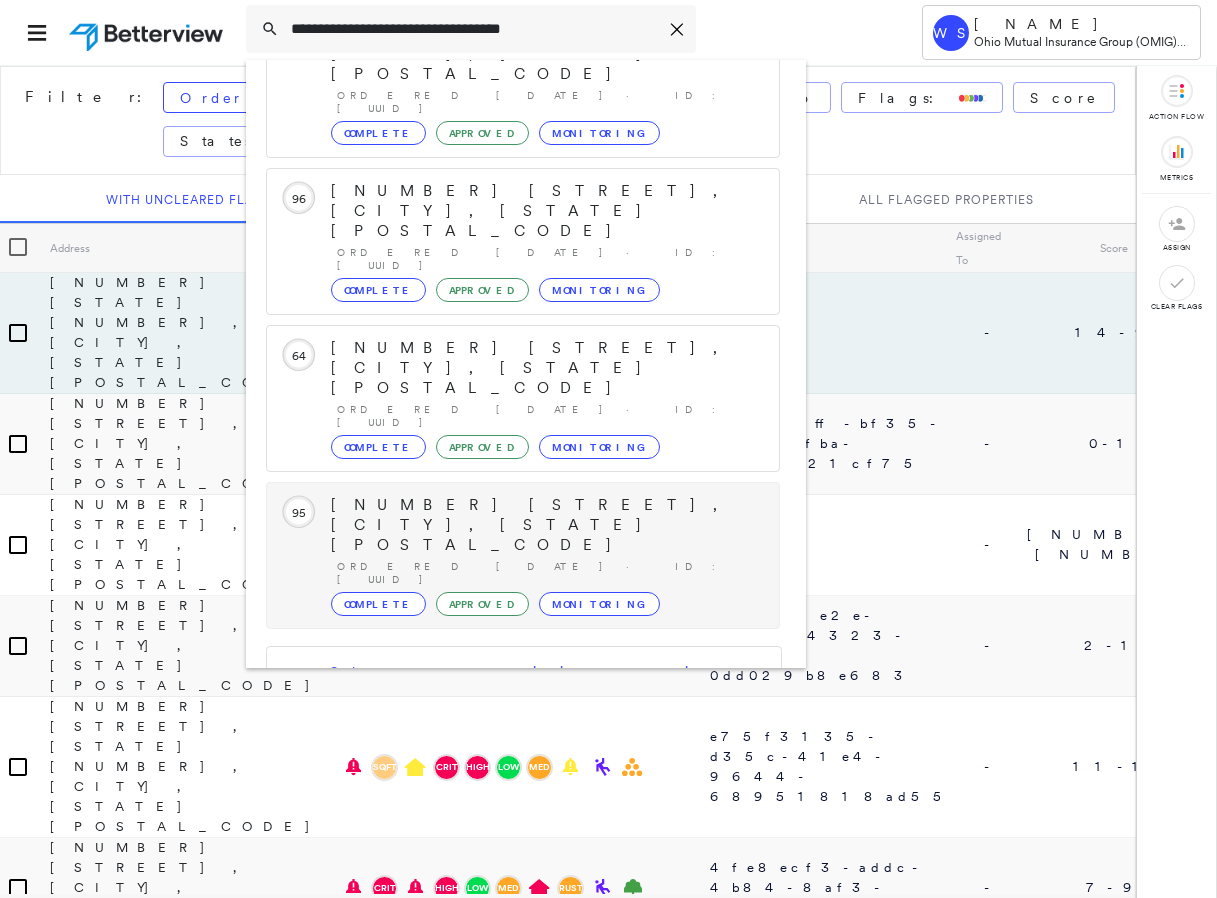 scroll, scrollTop: 303, scrollLeft: 0, axis: vertical 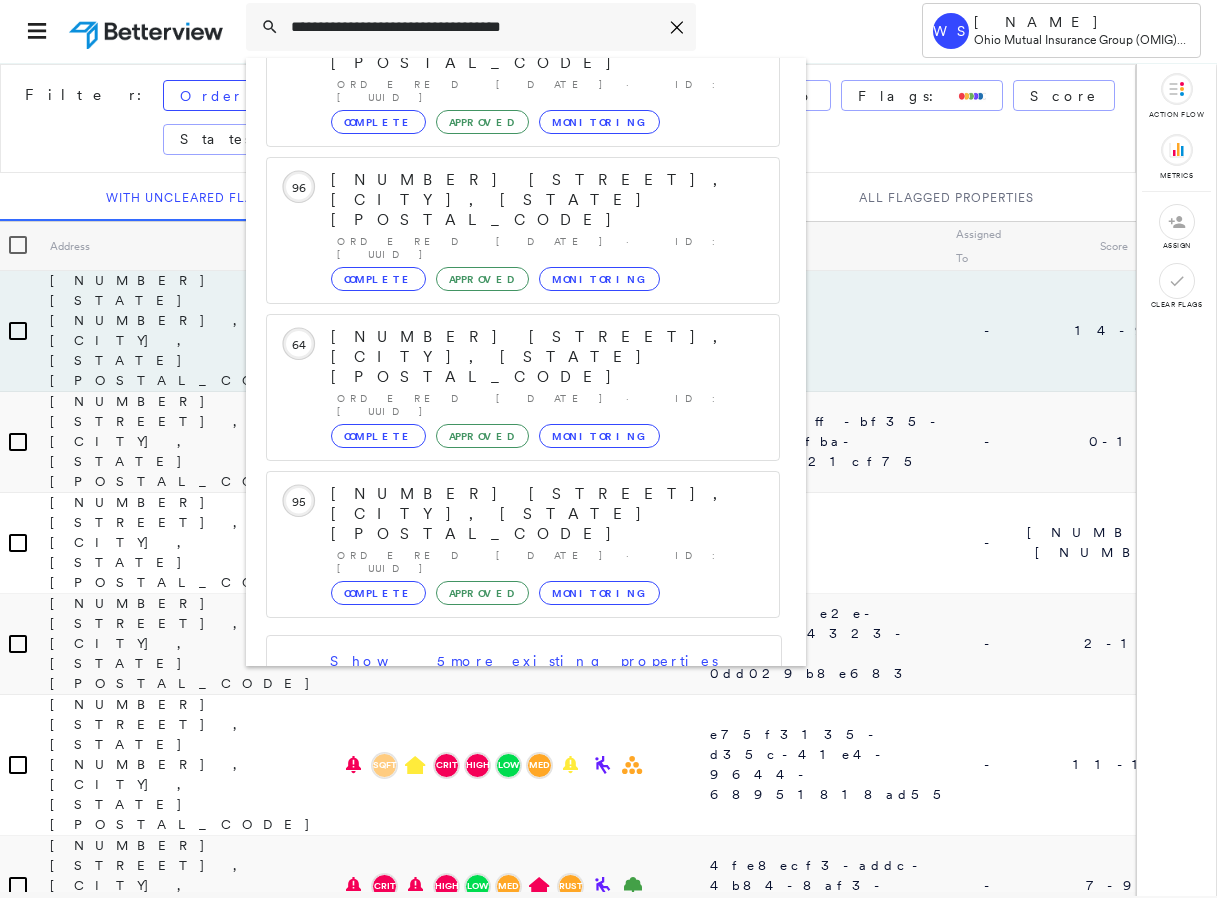click 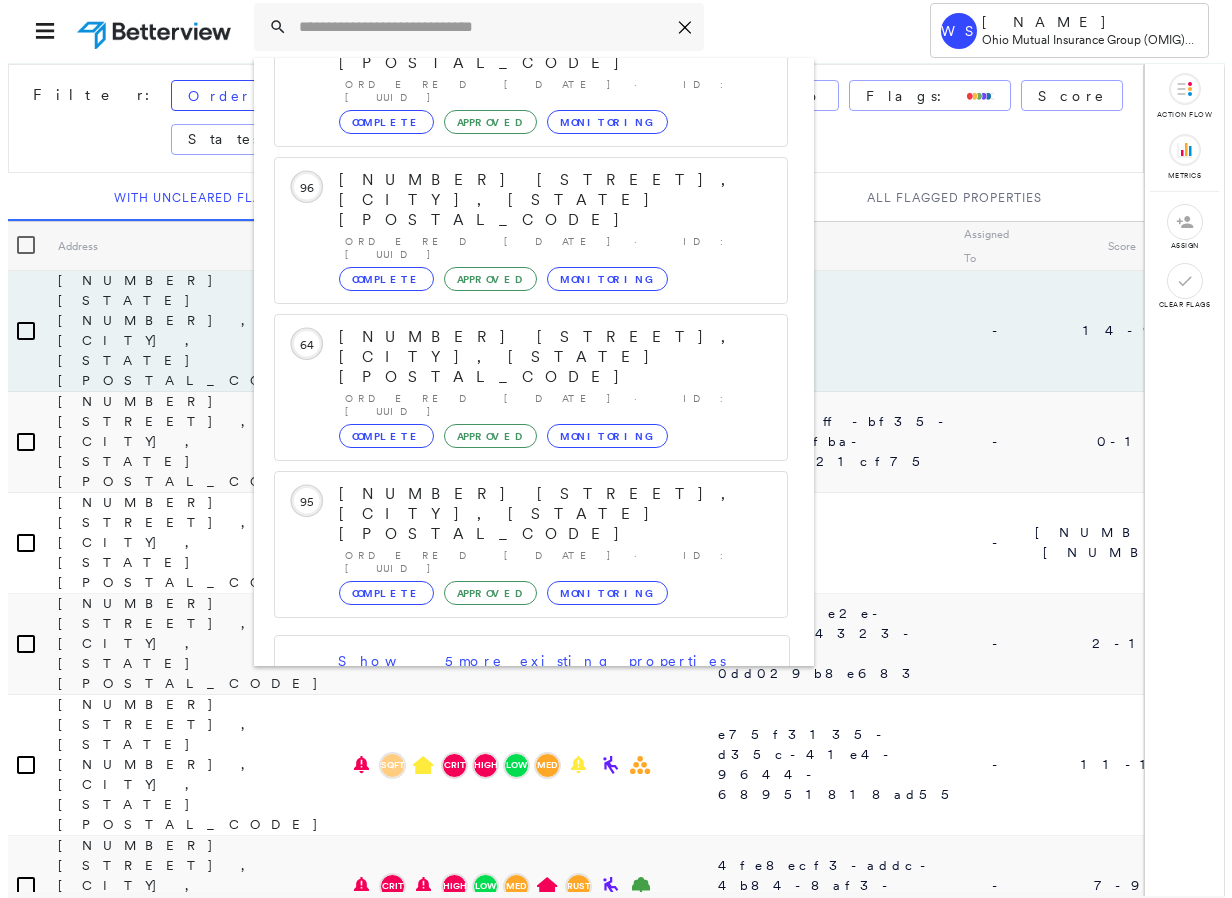 scroll, scrollTop: 0, scrollLeft: 0, axis: both 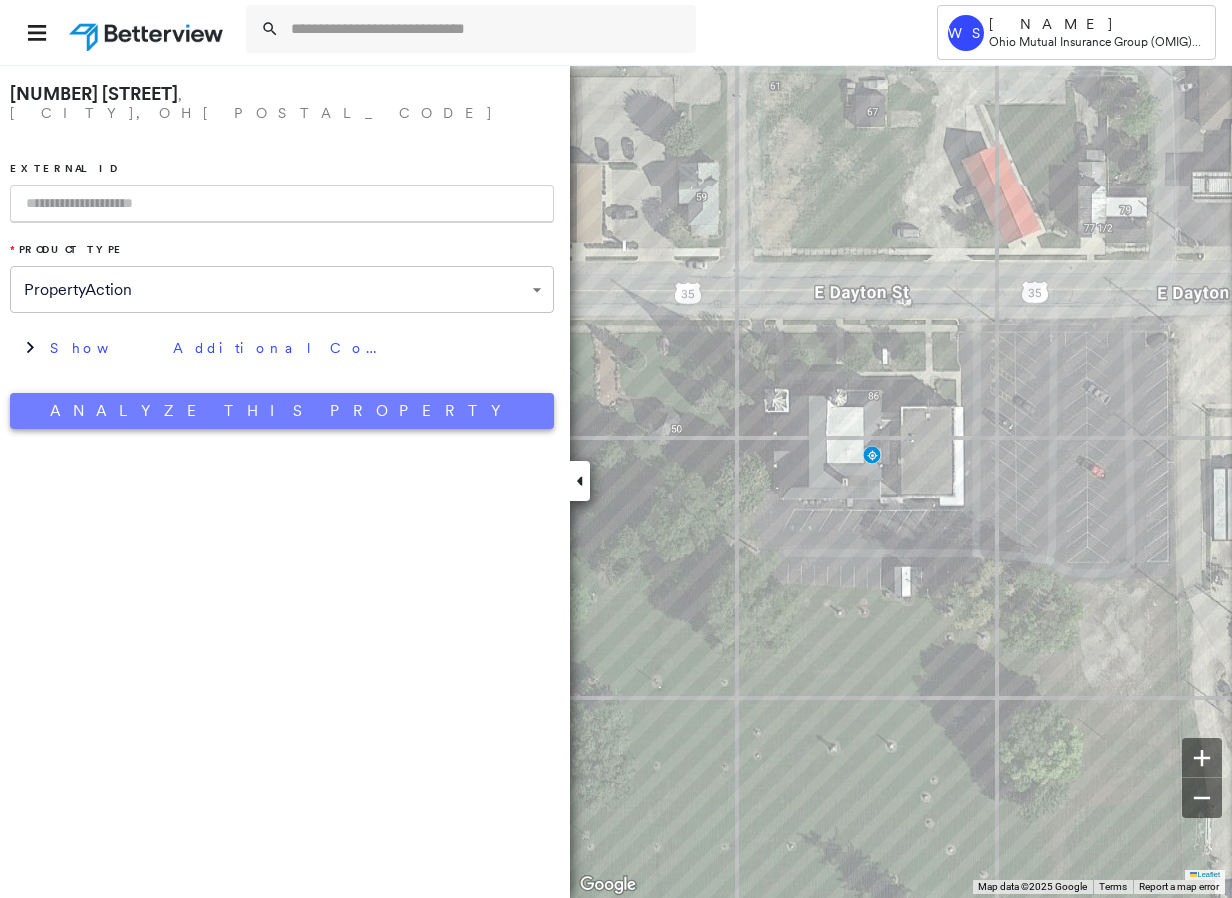 click on "Analyze This Property" at bounding box center (282, 411) 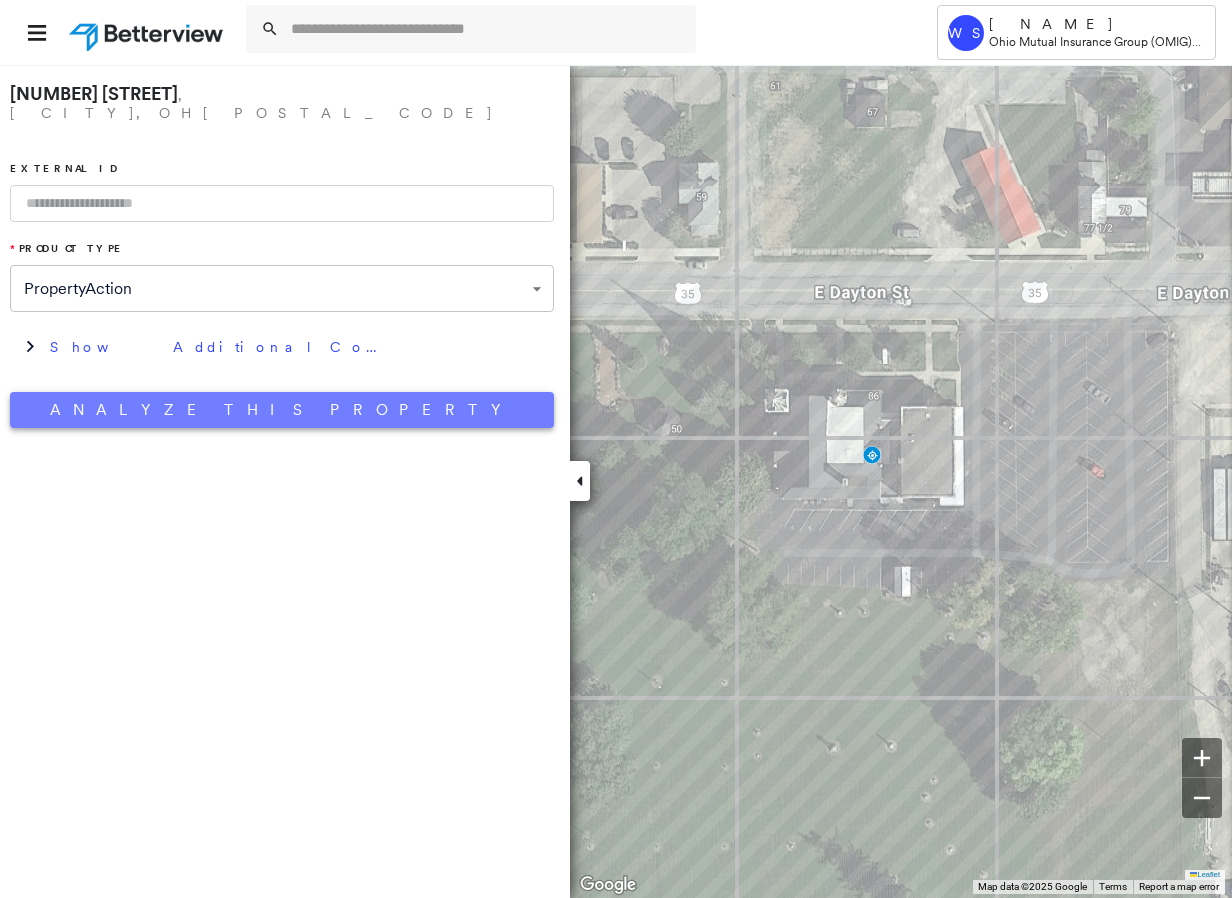 click on "Analyze This Property" at bounding box center (282, 410) 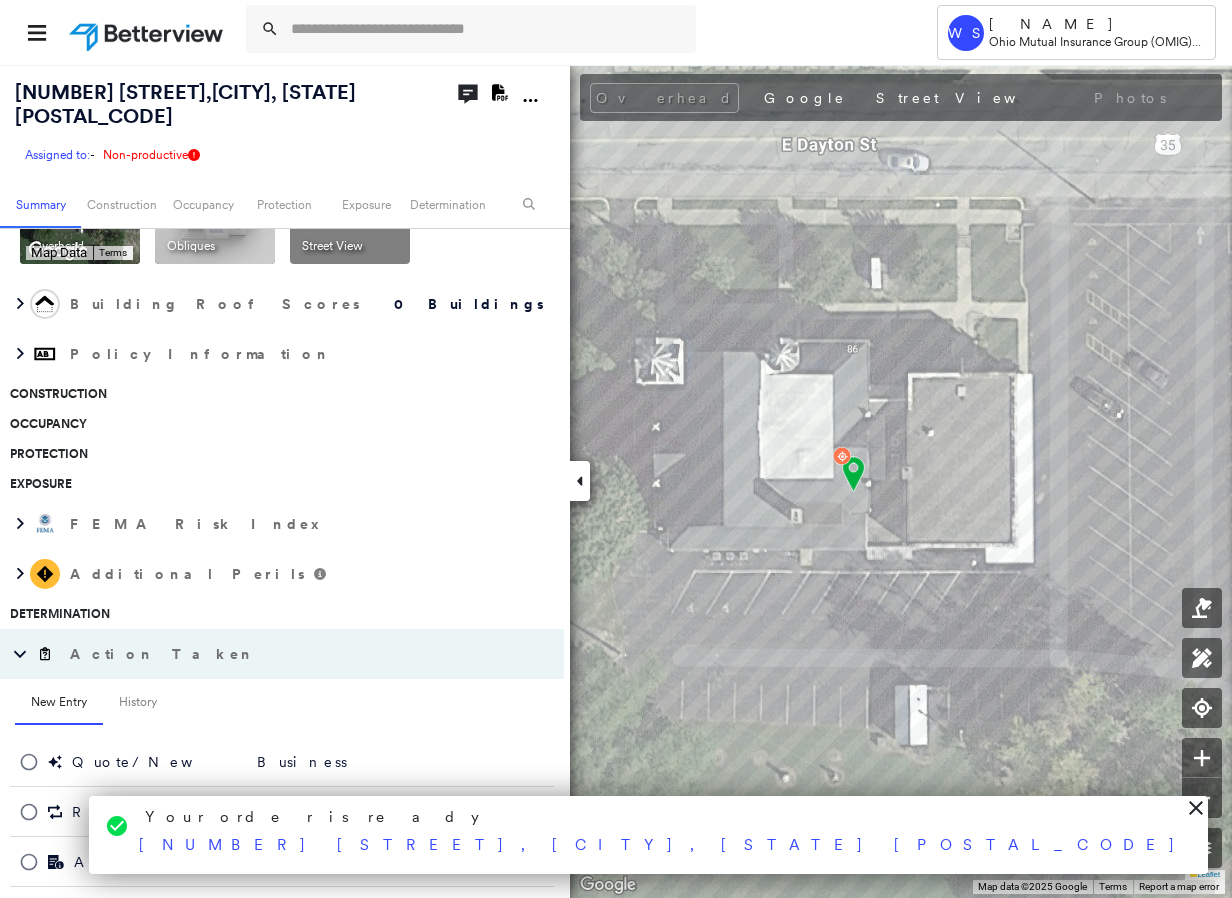 scroll, scrollTop: 0, scrollLeft: 0, axis: both 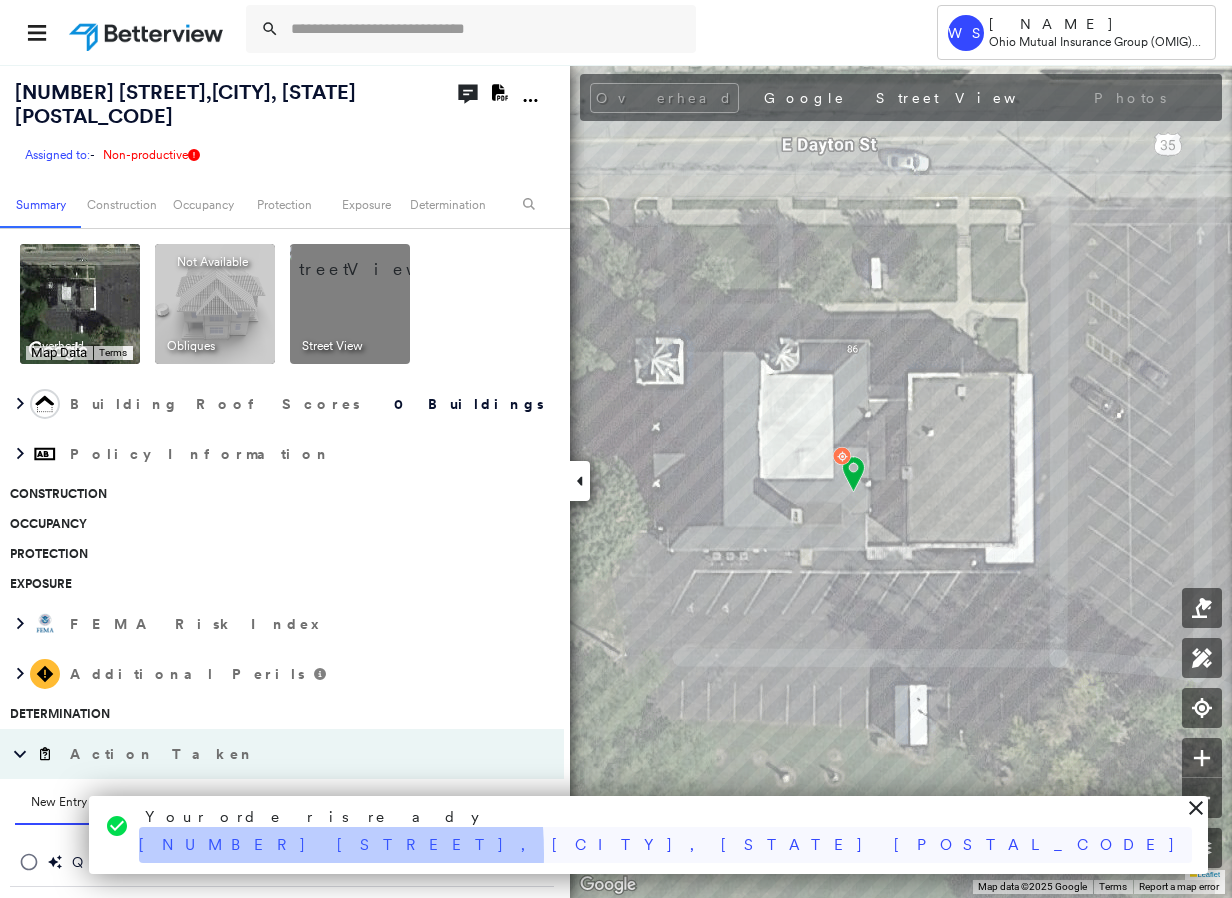 click on "[NUMBER] [STREET], [CITY], [STATE] [POSTAL_CODE]" at bounding box center [665, 845] 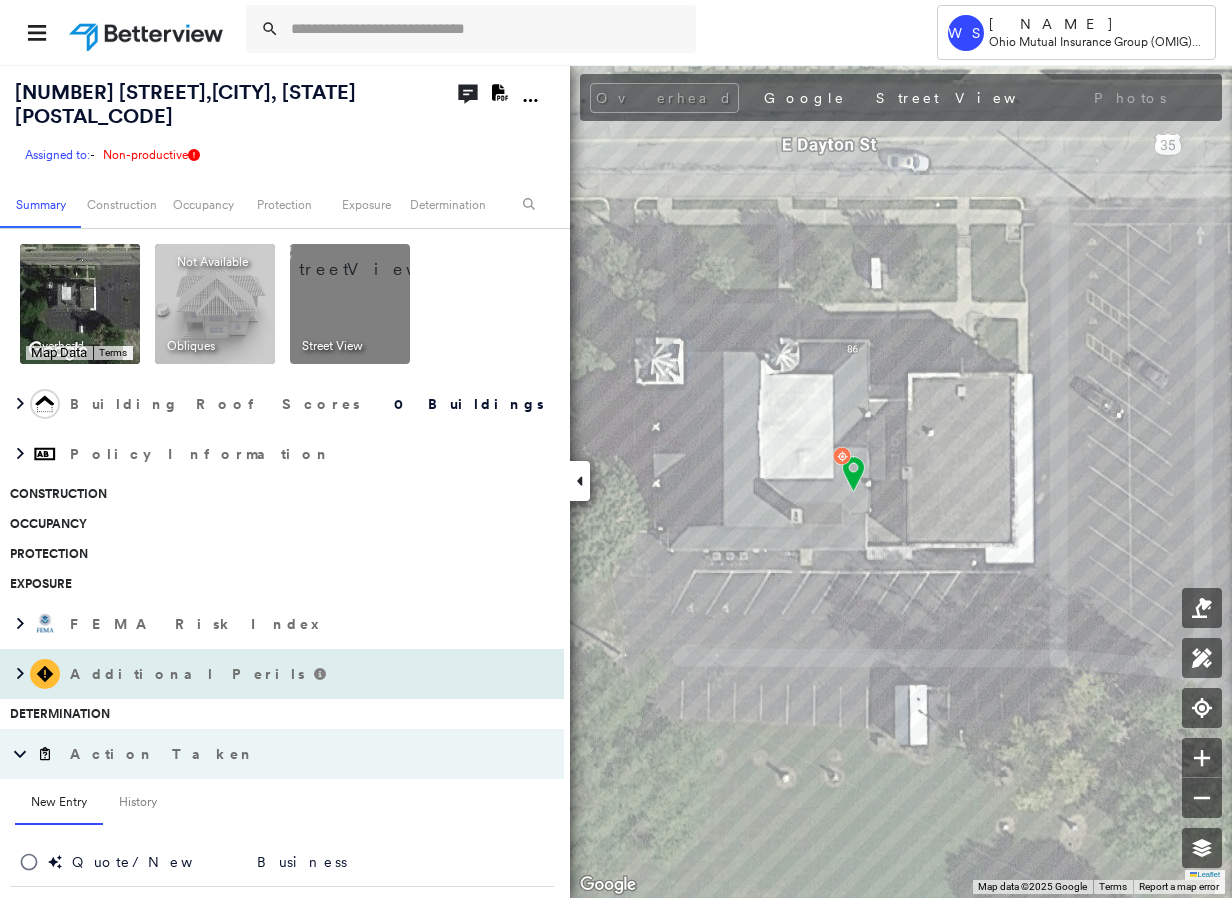 click on "Additional Perils" at bounding box center (189, 674) 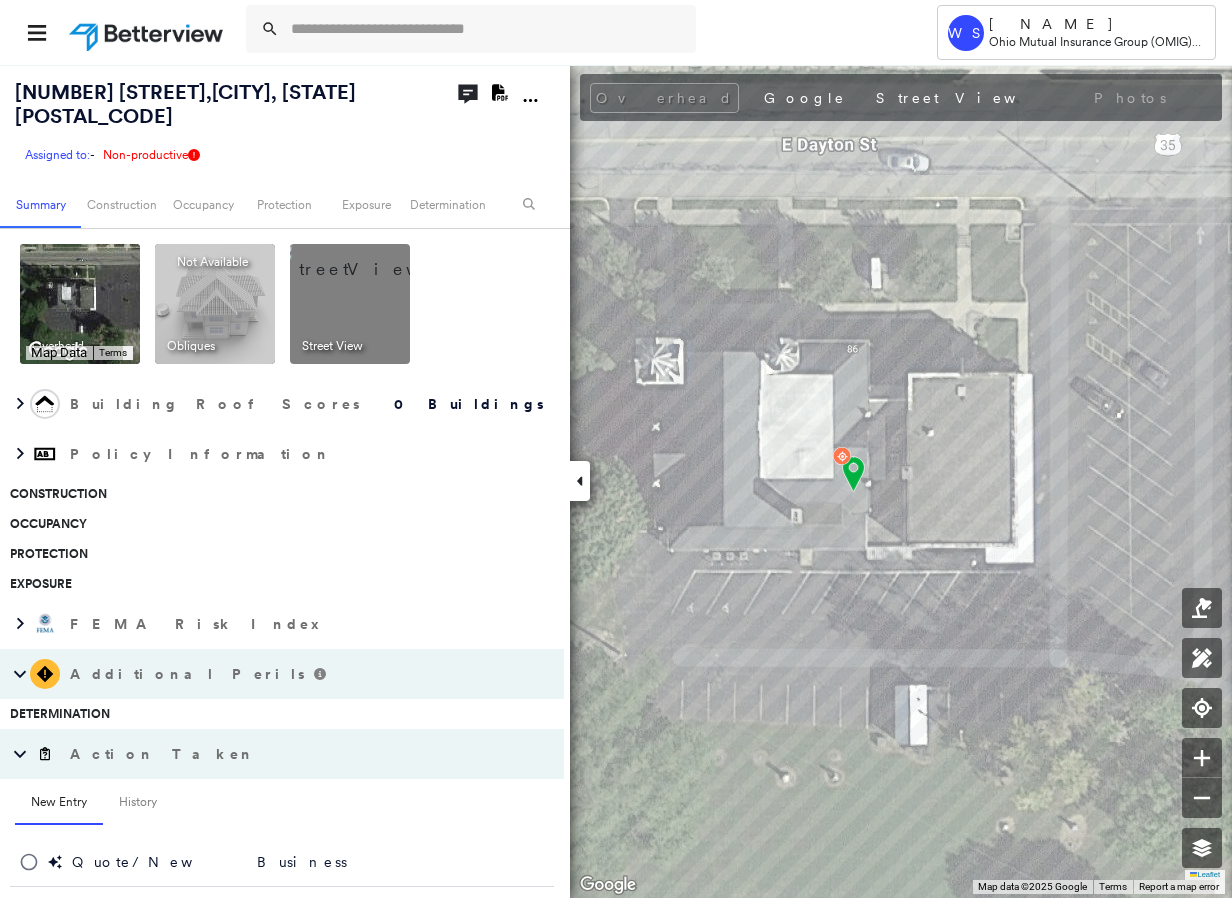 click on "Additional Perils" at bounding box center (189, 674) 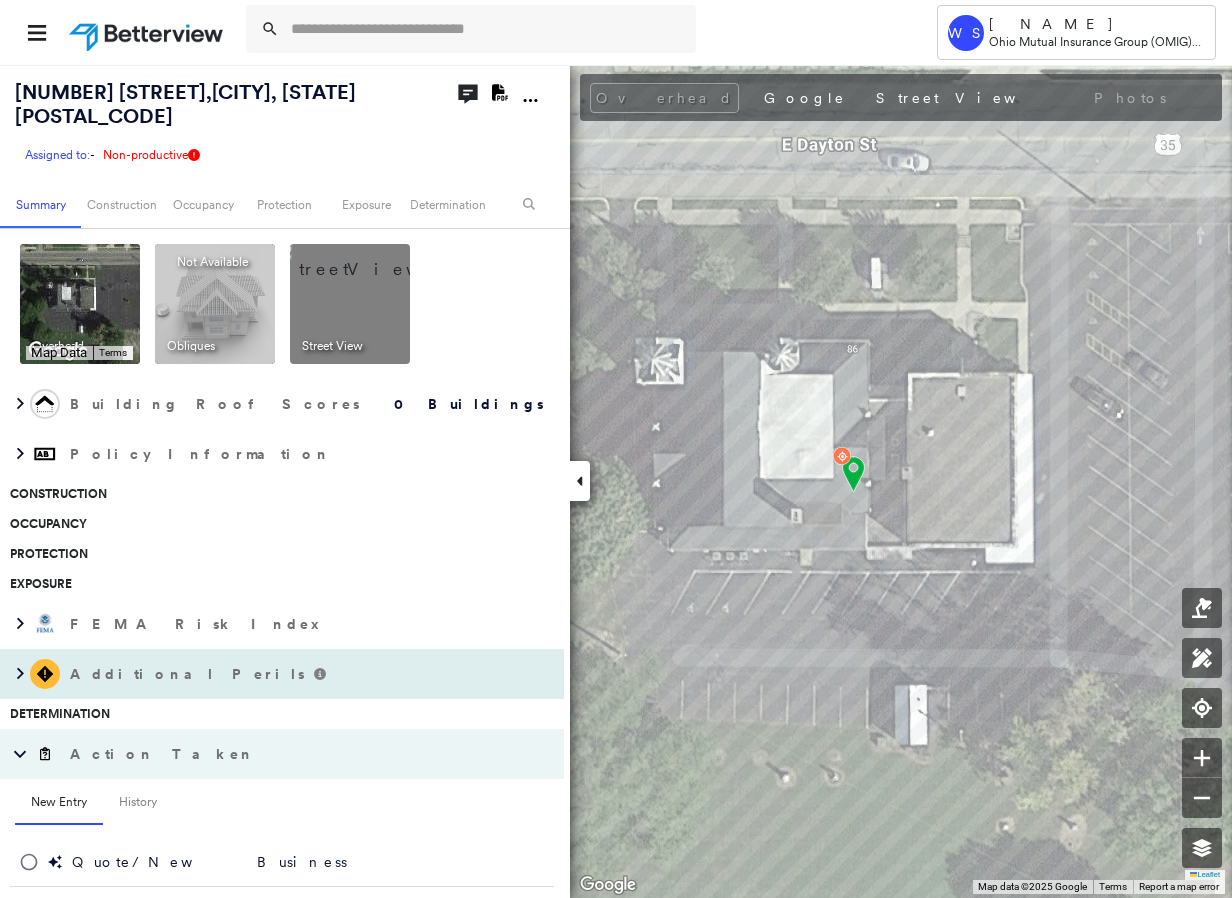 click at bounding box center [45, 674] 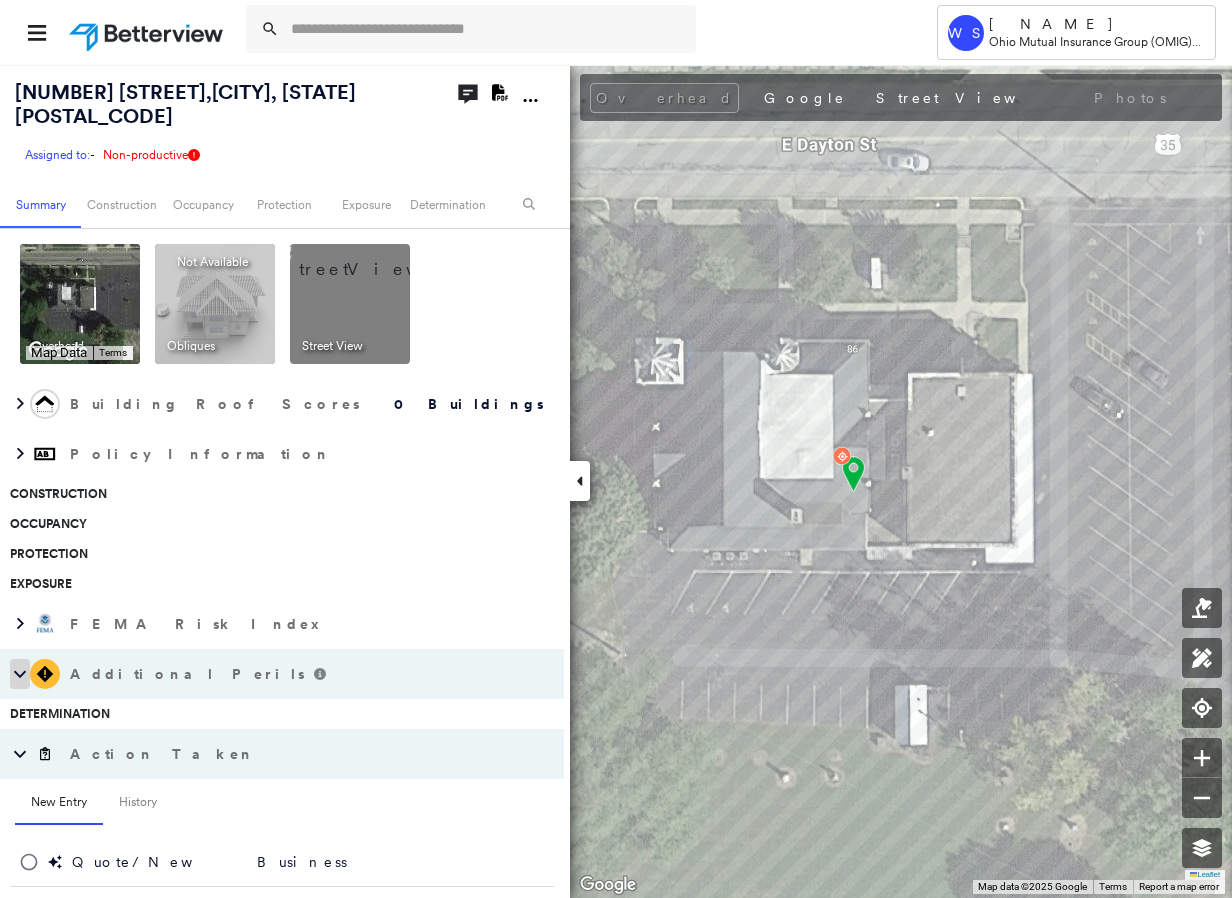 click at bounding box center [20, 674] 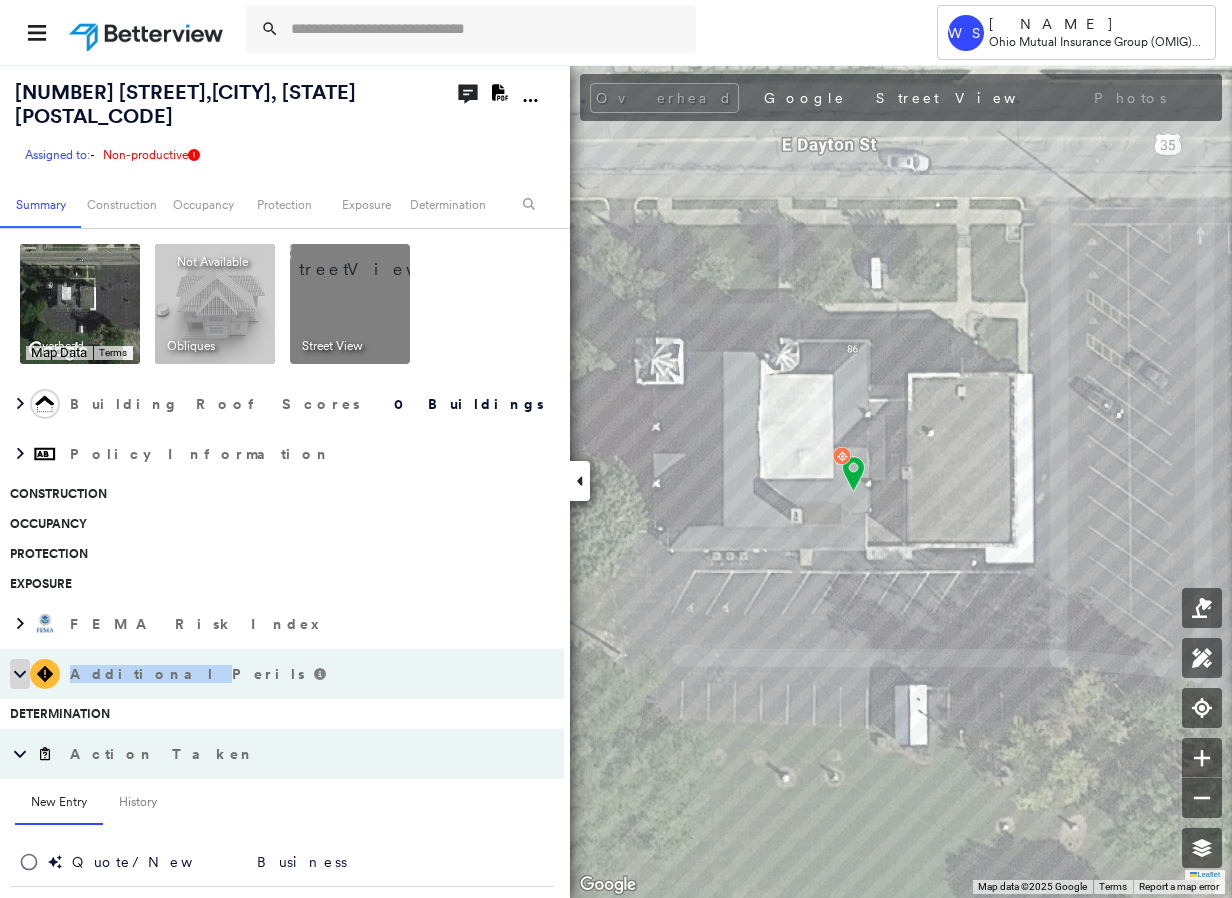click at bounding box center [20, 674] 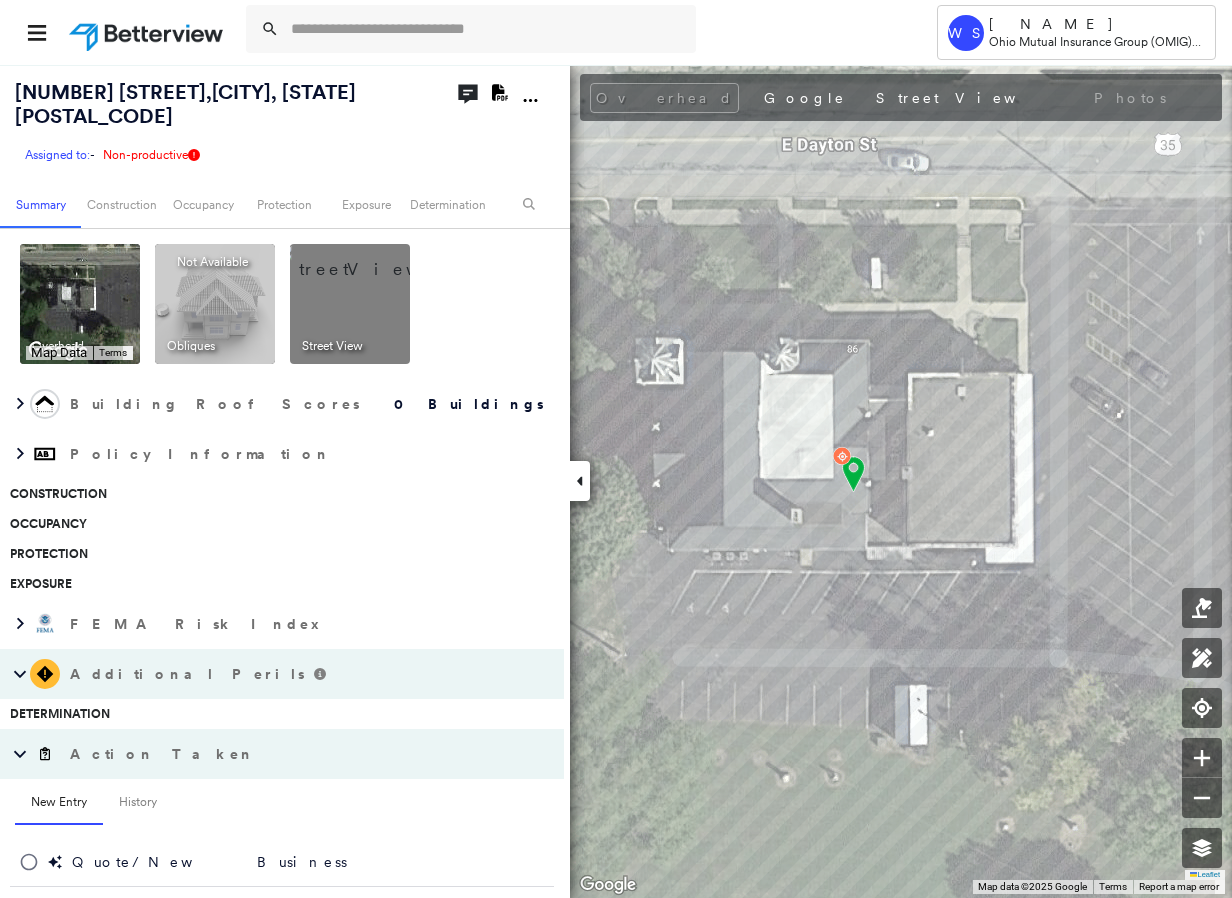 drag, startPoint x: 29, startPoint y: 679, endPoint x: 168, endPoint y: 675, distance: 139.05754 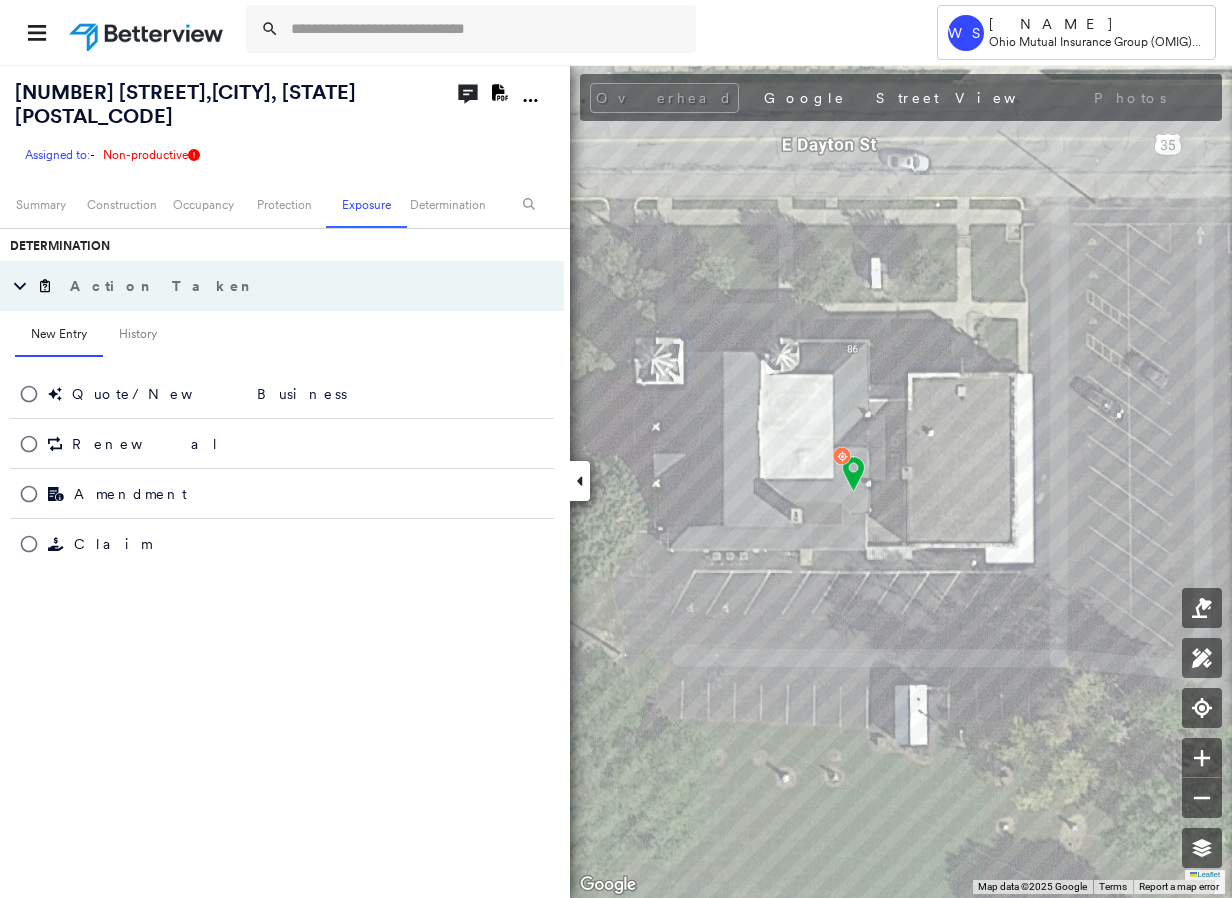 scroll, scrollTop: 0, scrollLeft: 0, axis: both 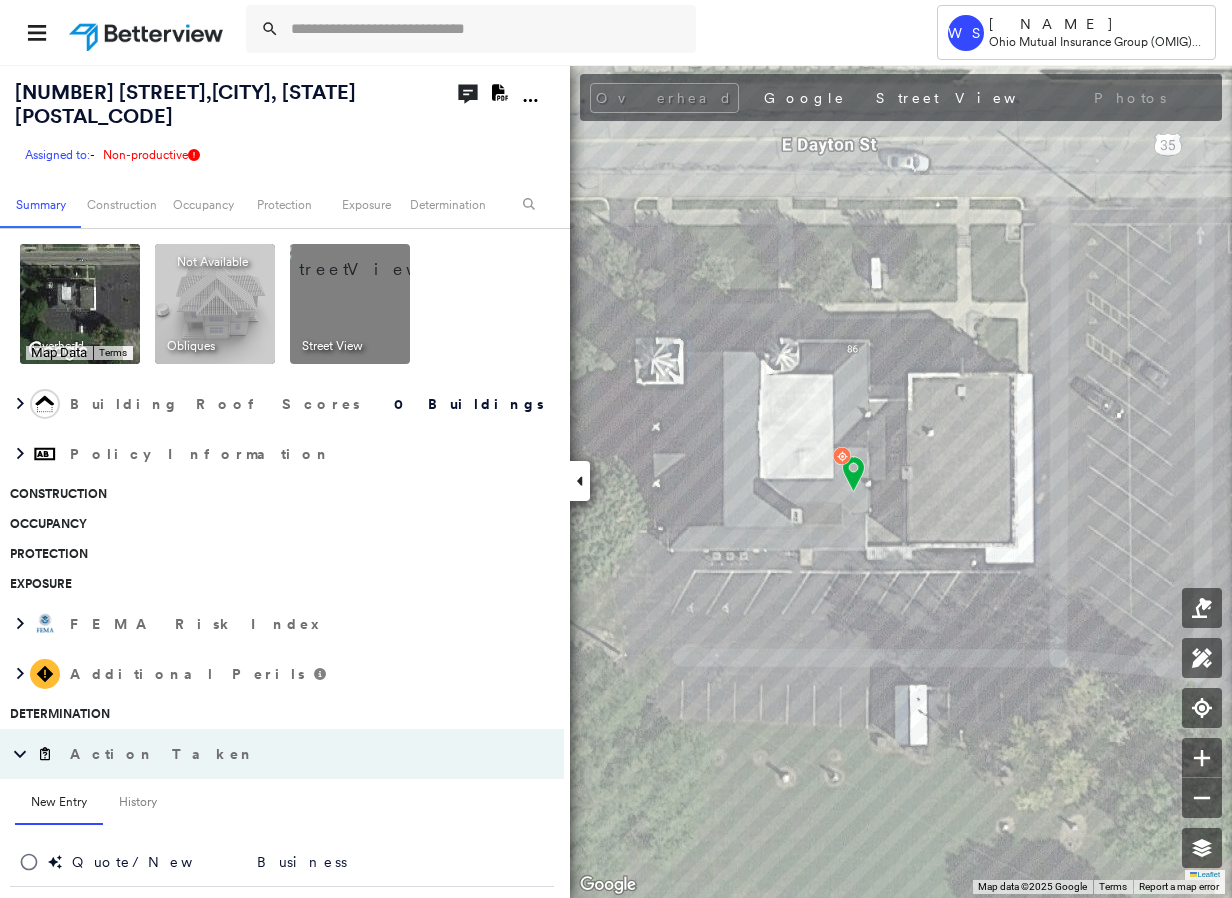 click on "Non-productive" at bounding box center [151, 154] 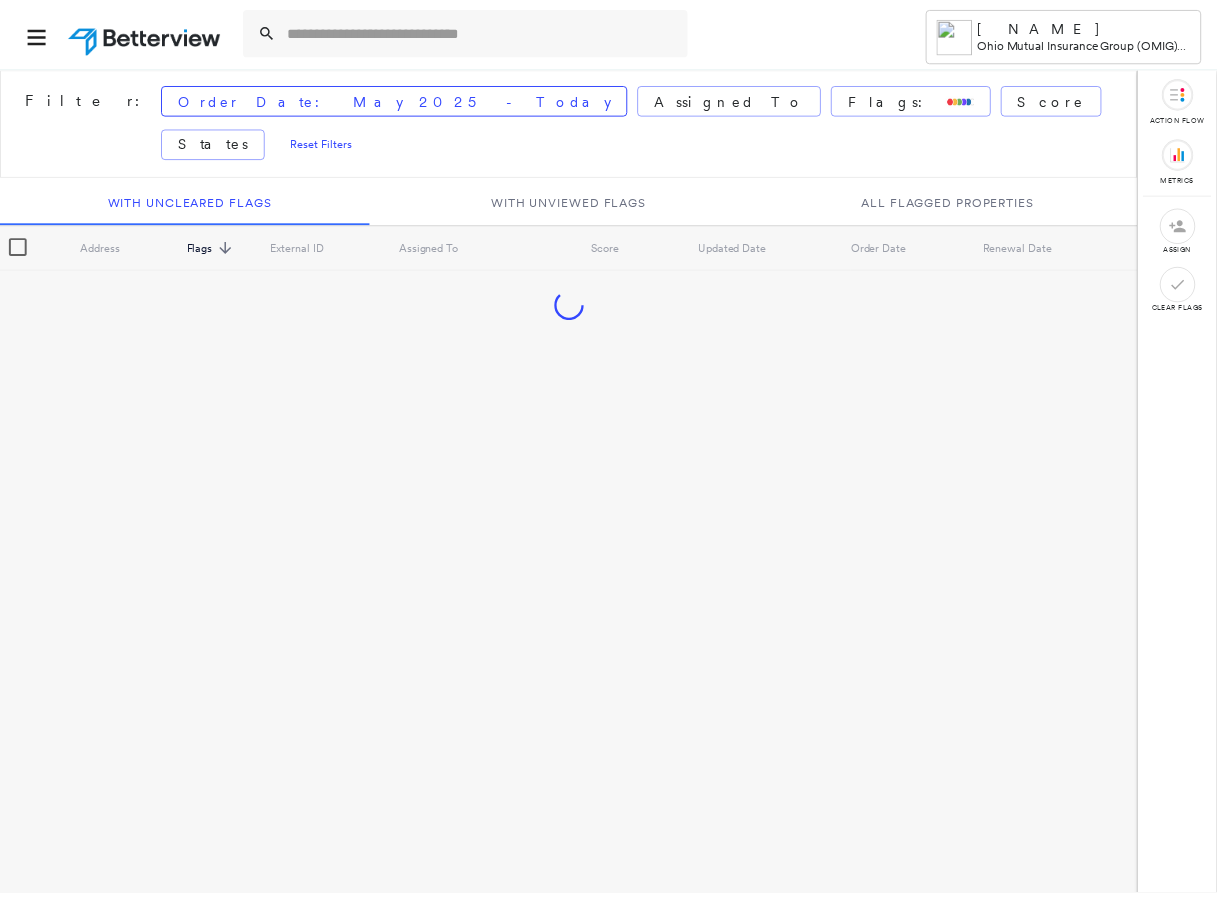 scroll, scrollTop: 2, scrollLeft: 0, axis: vertical 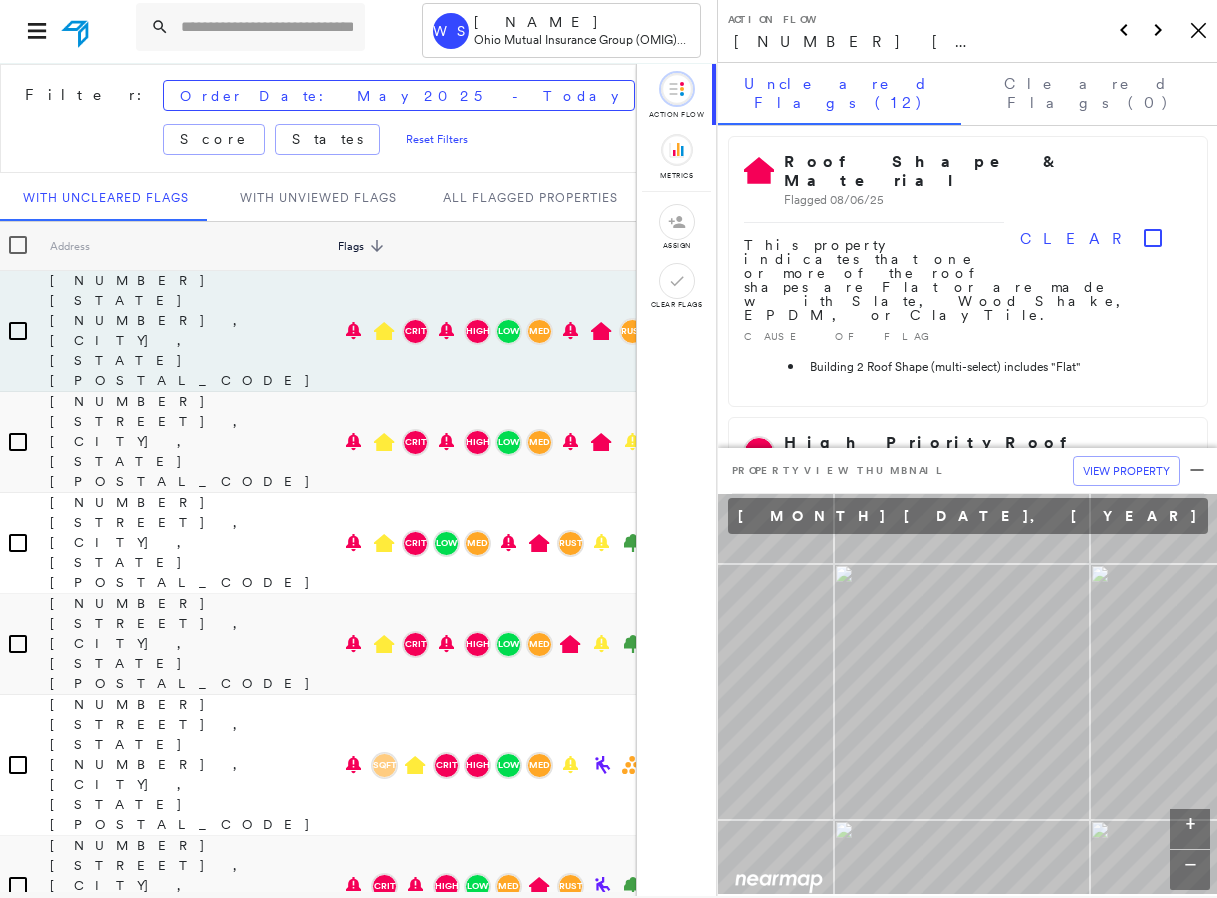 click on "Icon_Closemodal" 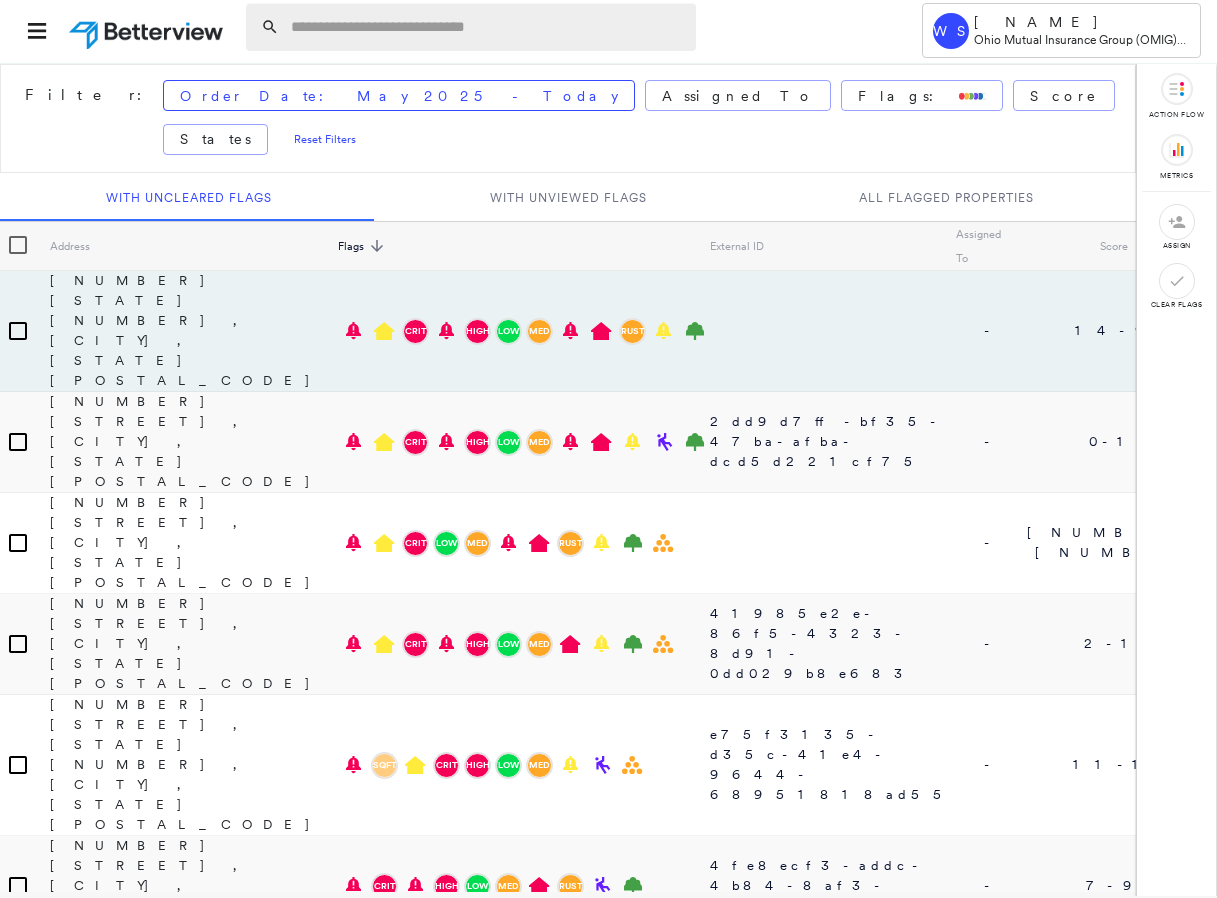 click at bounding box center [487, 27] 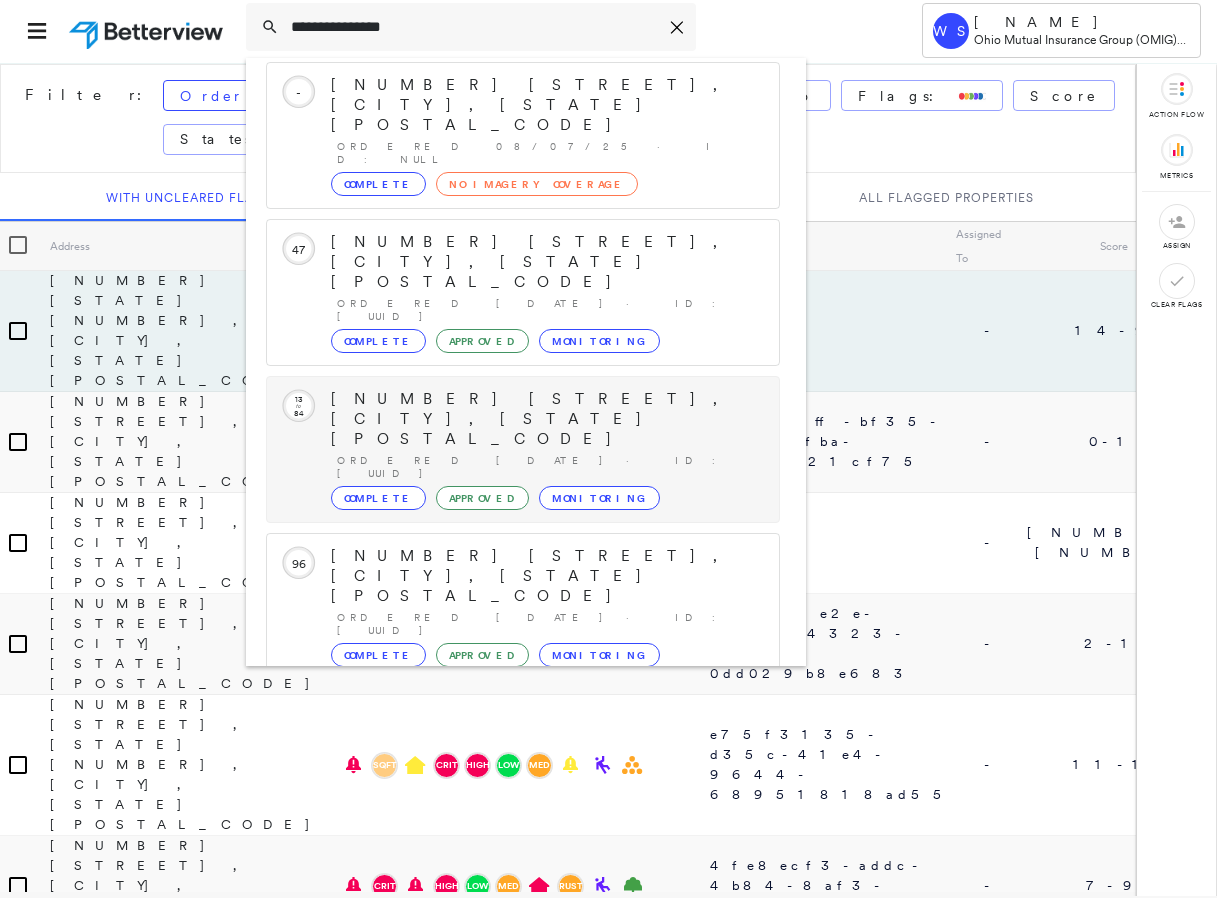 scroll, scrollTop: 258, scrollLeft: 0, axis: vertical 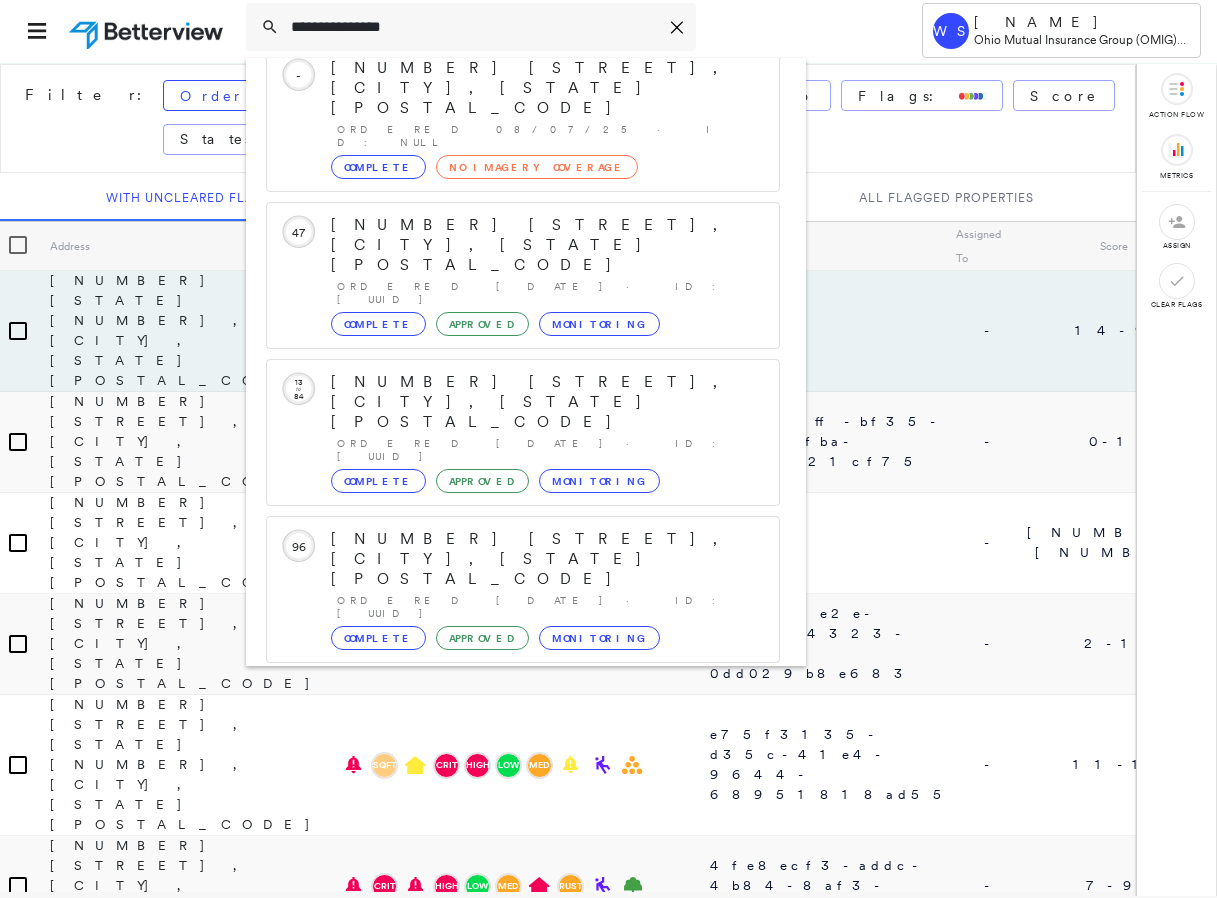 type on "**********" 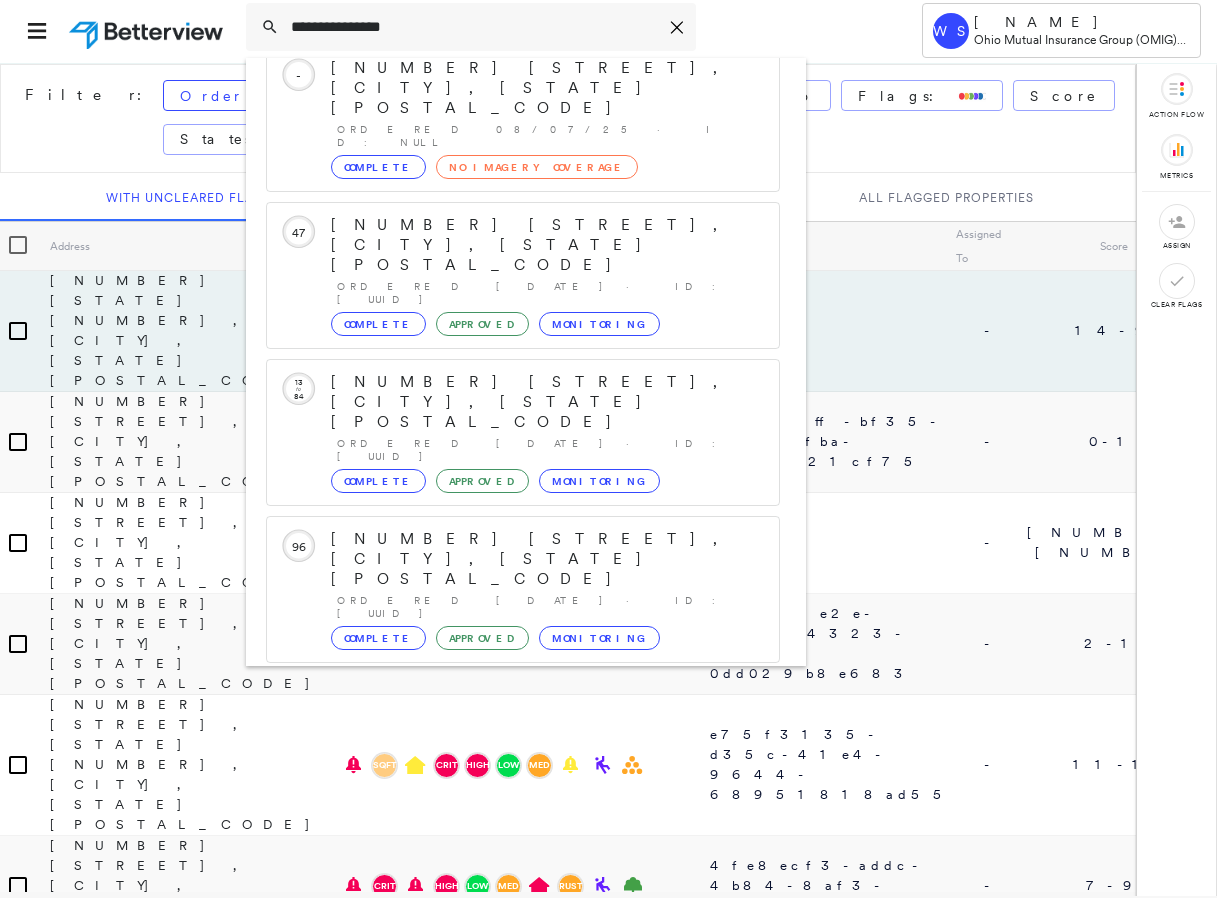 click on "[NUMBER] [STREET], [CITY], [STATE] [POSTAL_CODE]" at bounding box center (501, 911) 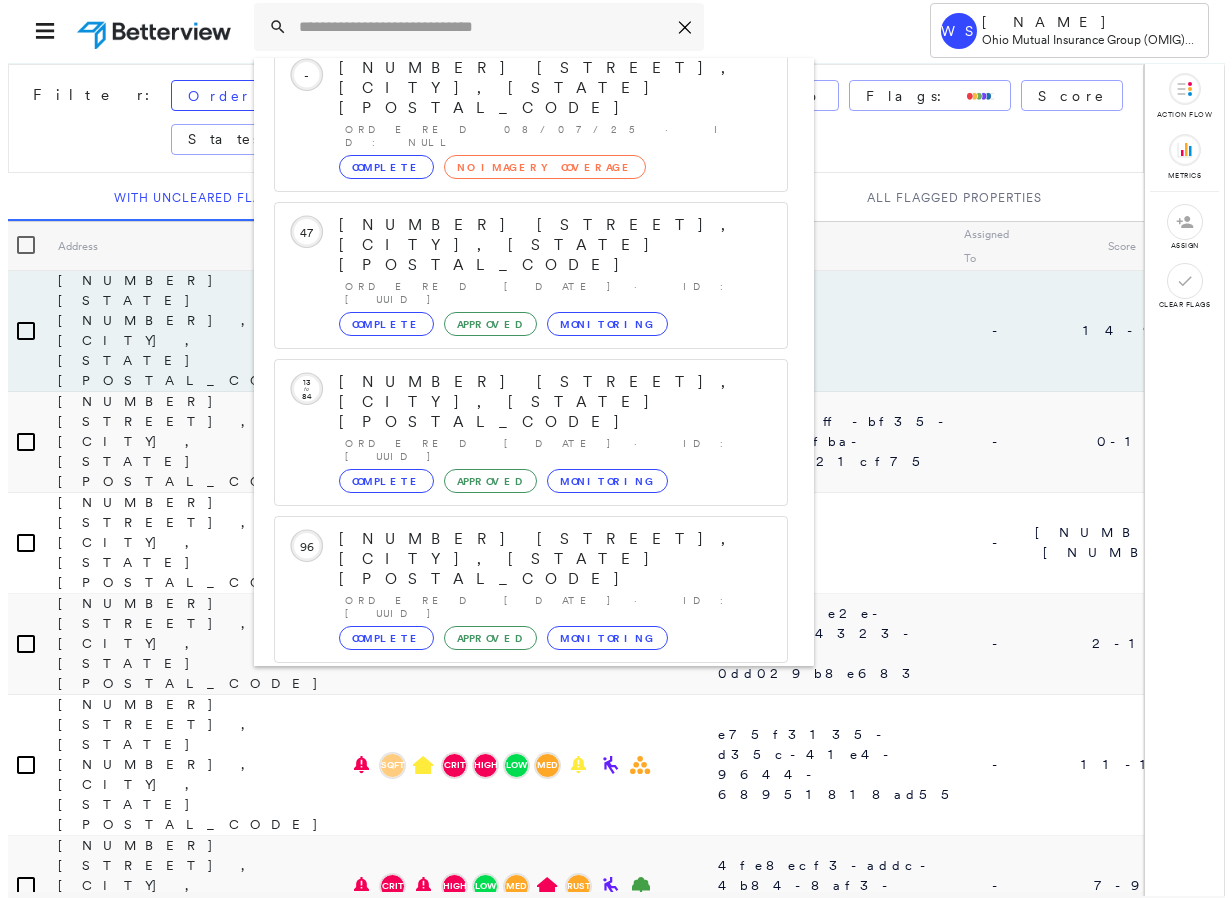 scroll, scrollTop: 0, scrollLeft: 0, axis: both 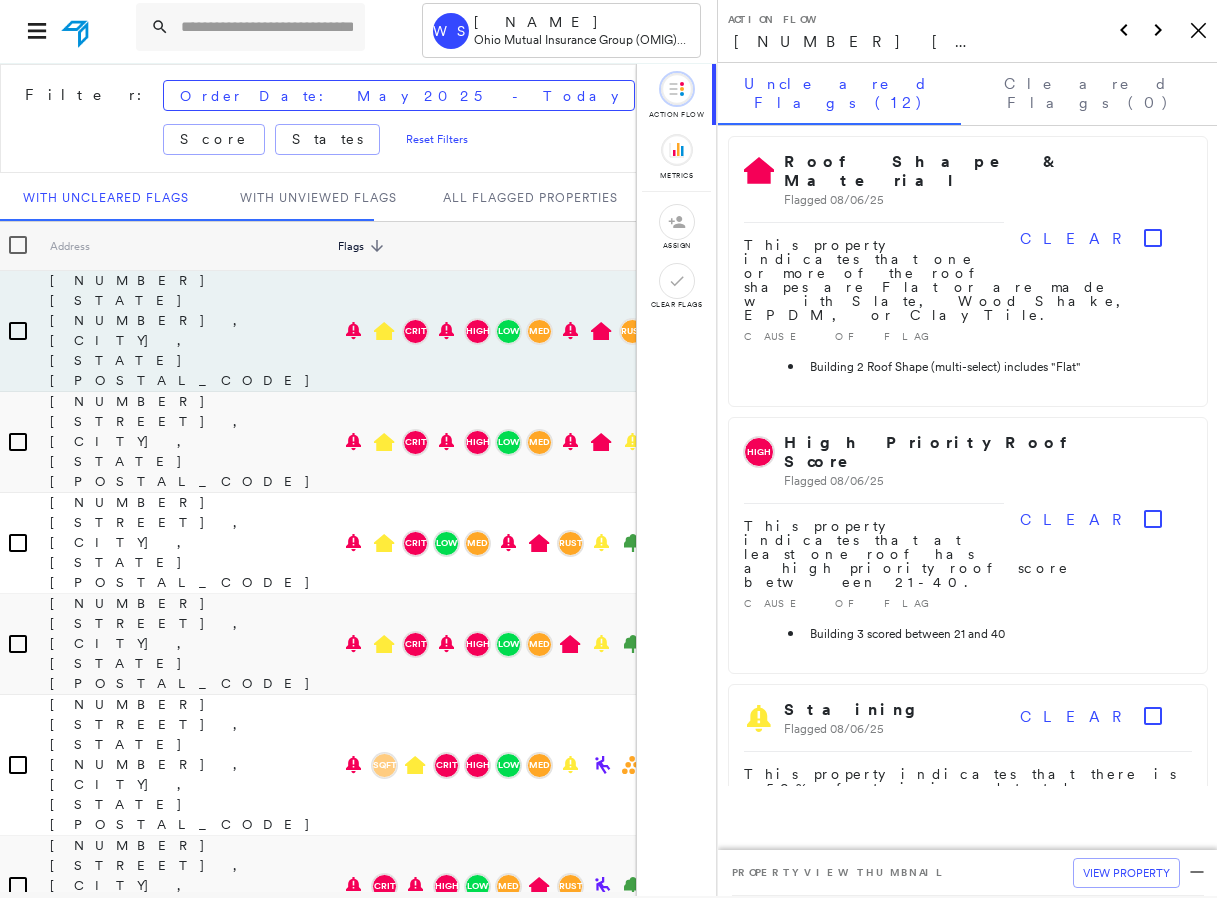 click at bounding box center [250, 27] 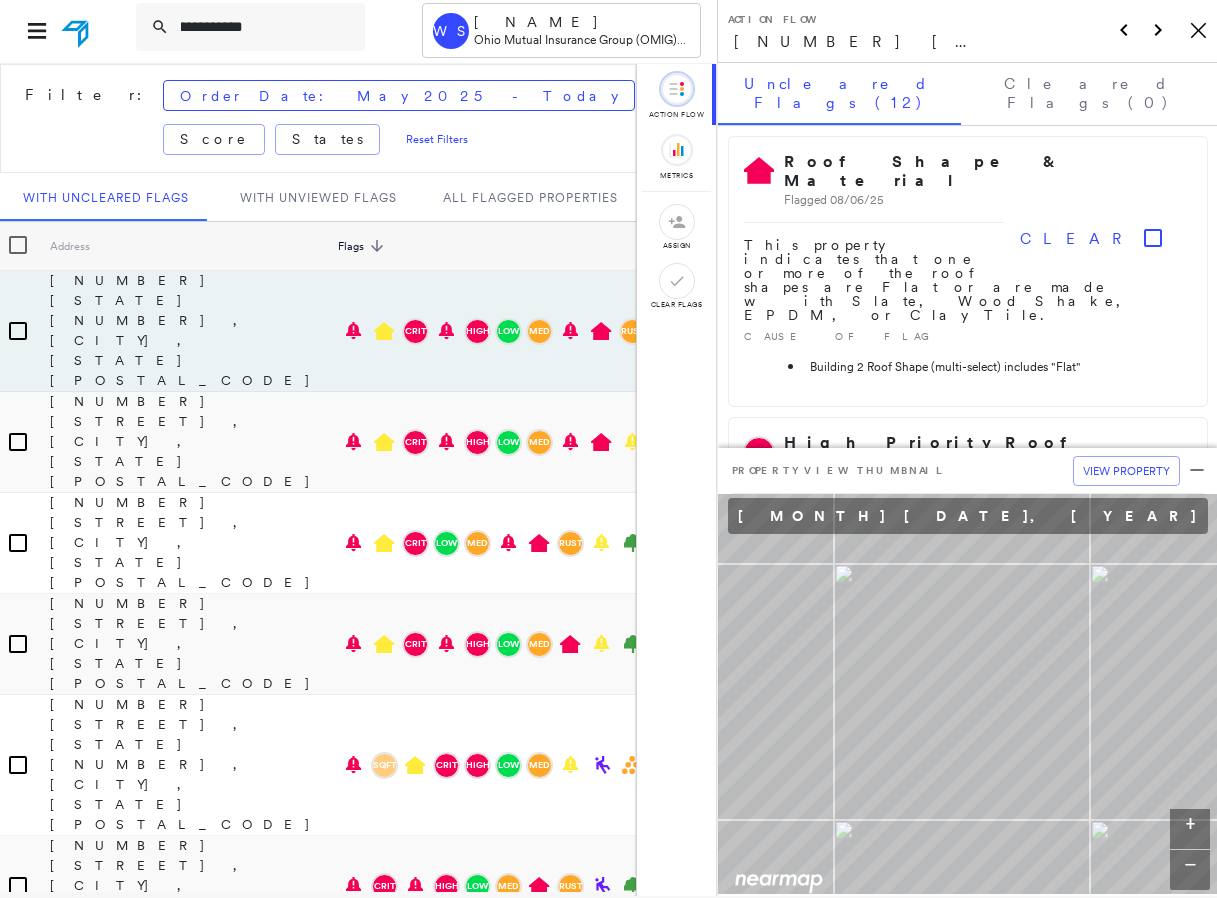 scroll, scrollTop: 0, scrollLeft: 184, axis: horizontal 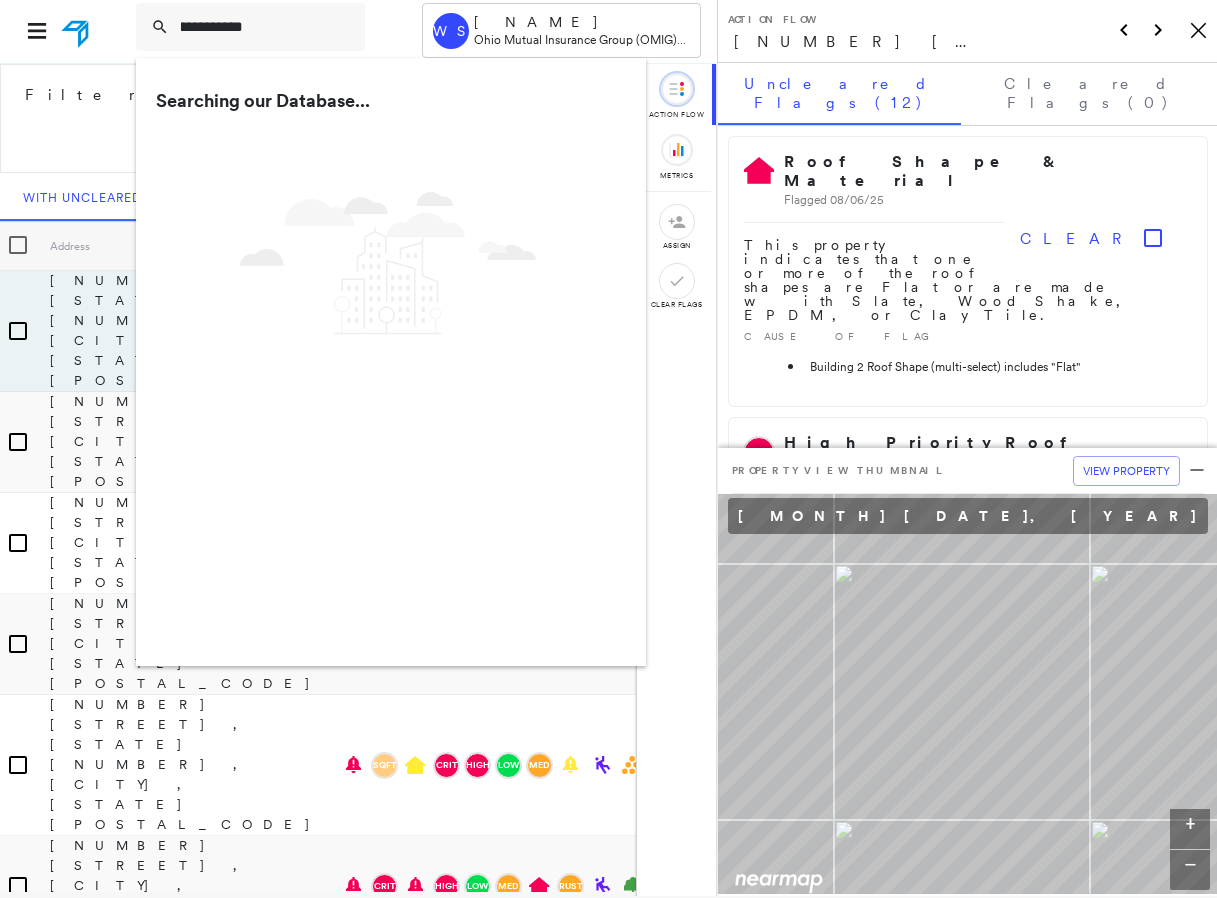 type on "**********" 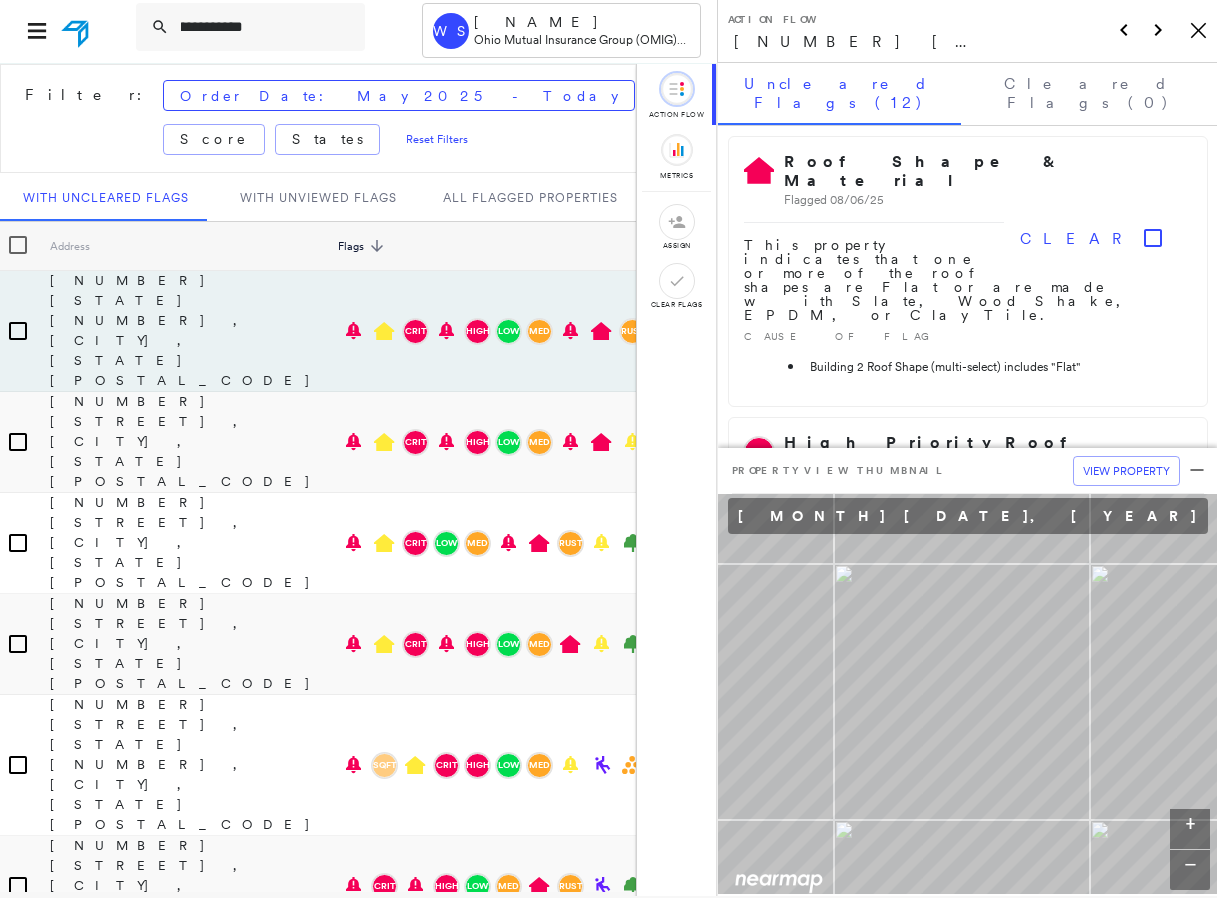 click 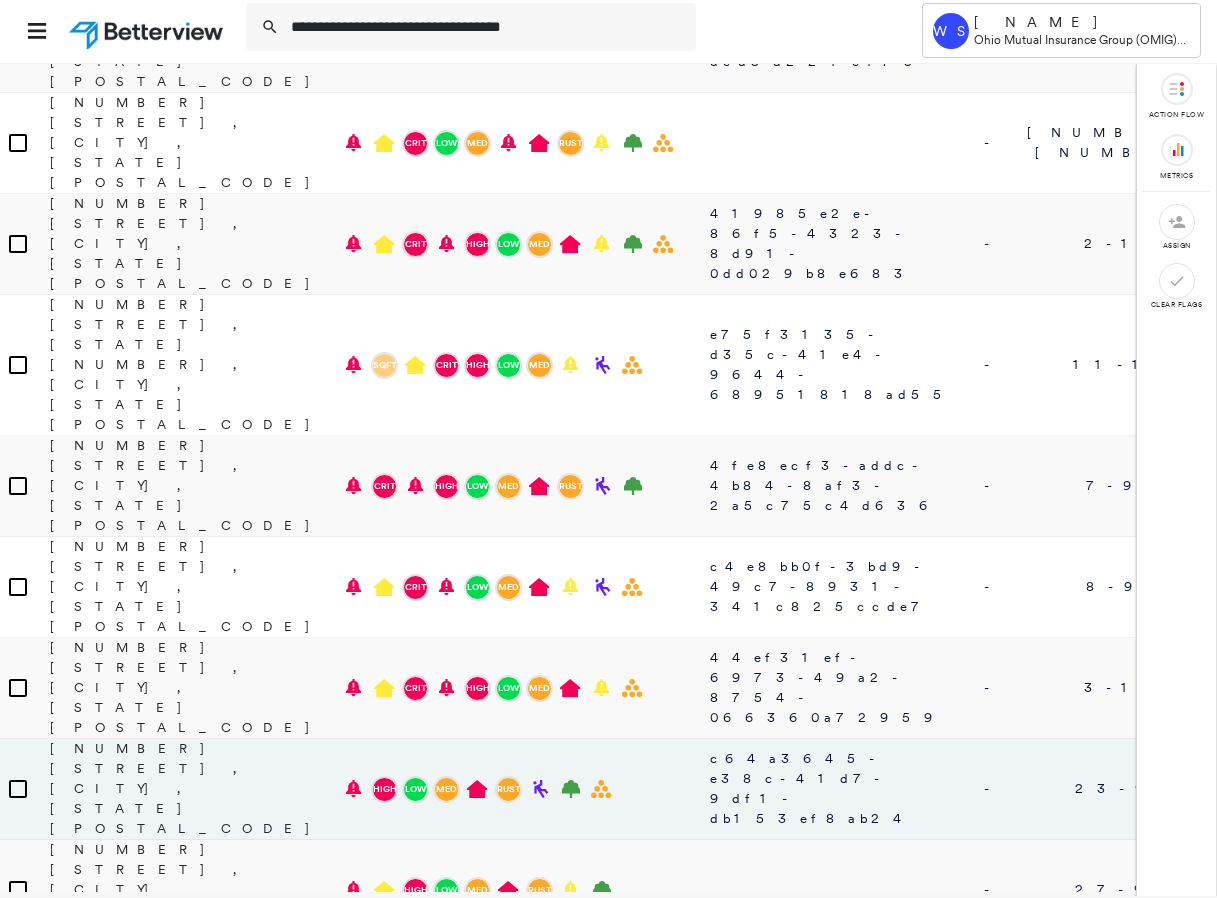 scroll, scrollTop: 0, scrollLeft: 0, axis: both 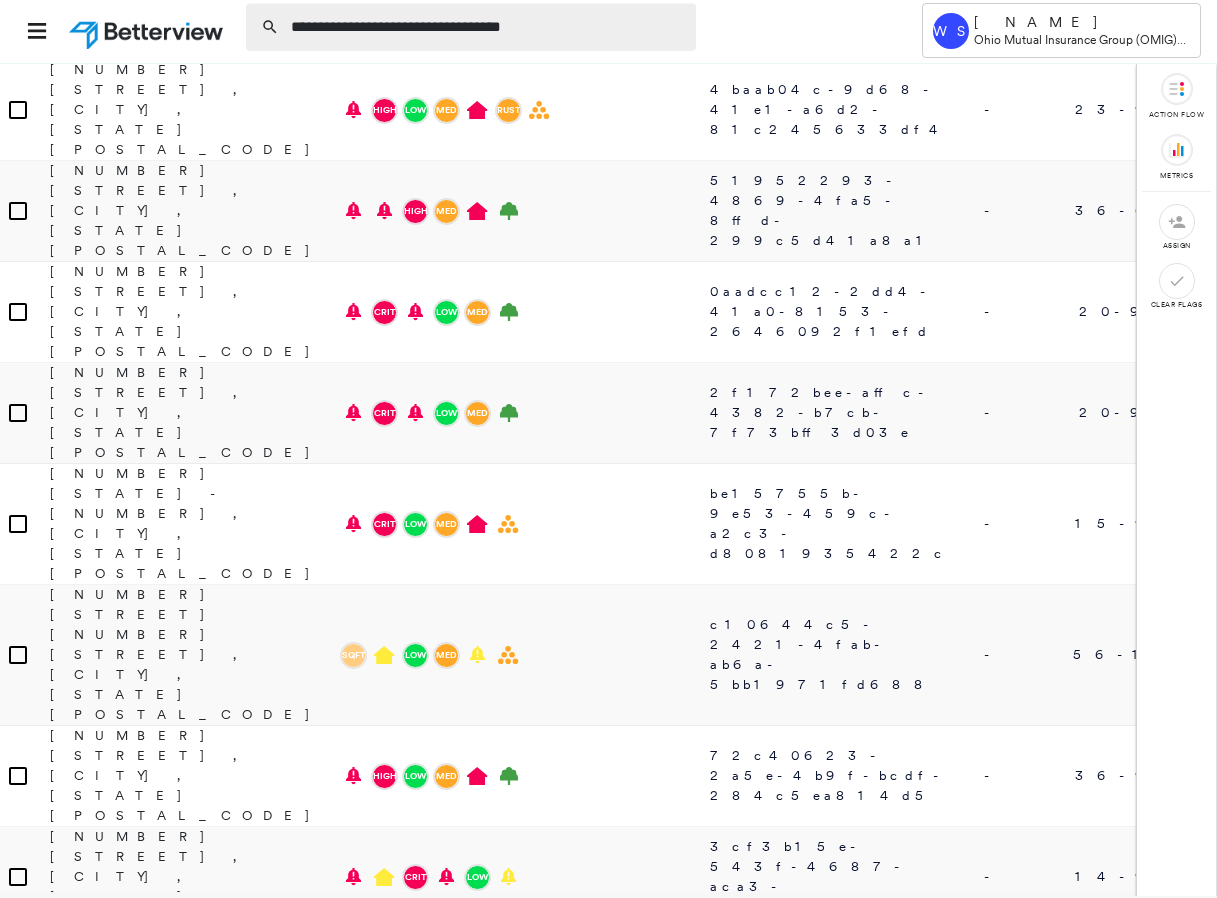 click on "**********" at bounding box center (487, 27) 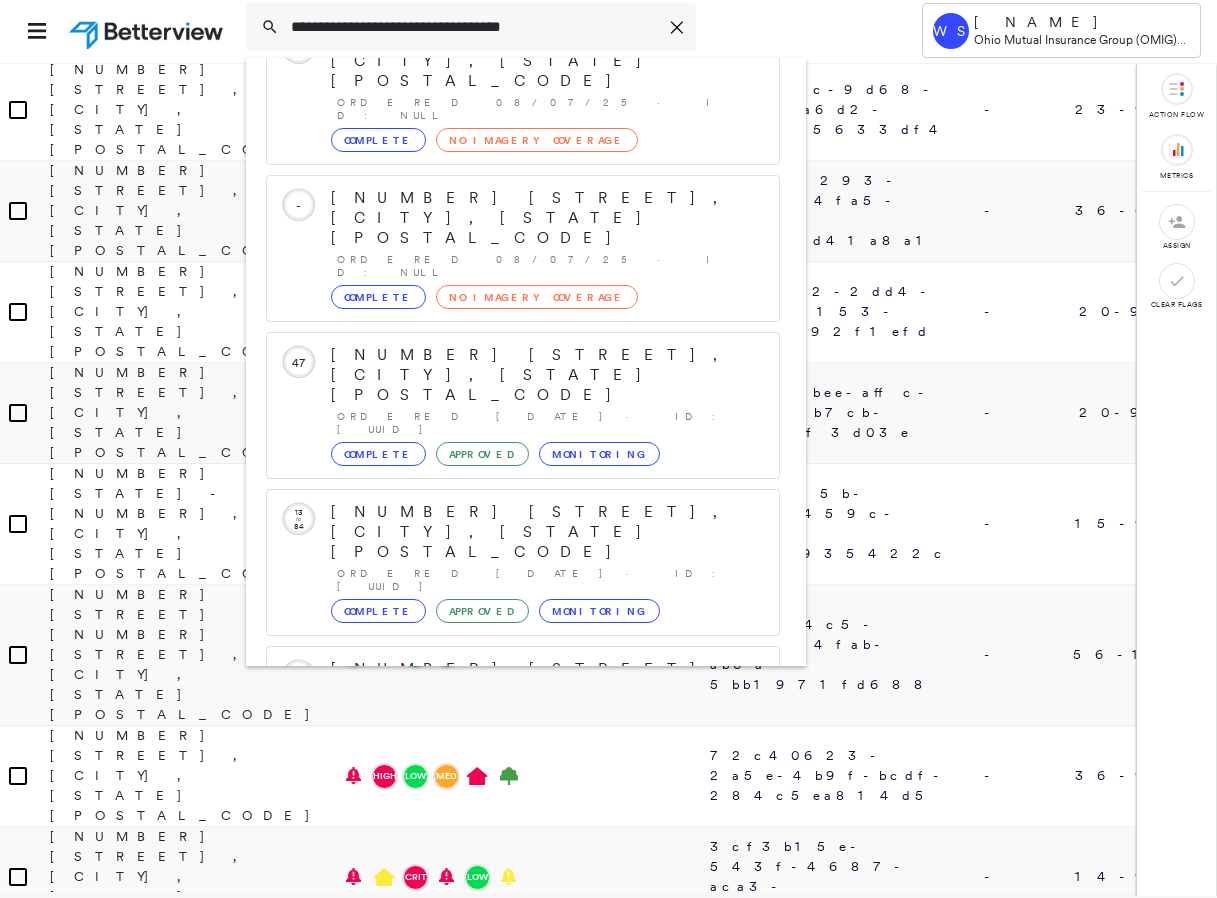 scroll, scrollTop: 303, scrollLeft: 0, axis: vertical 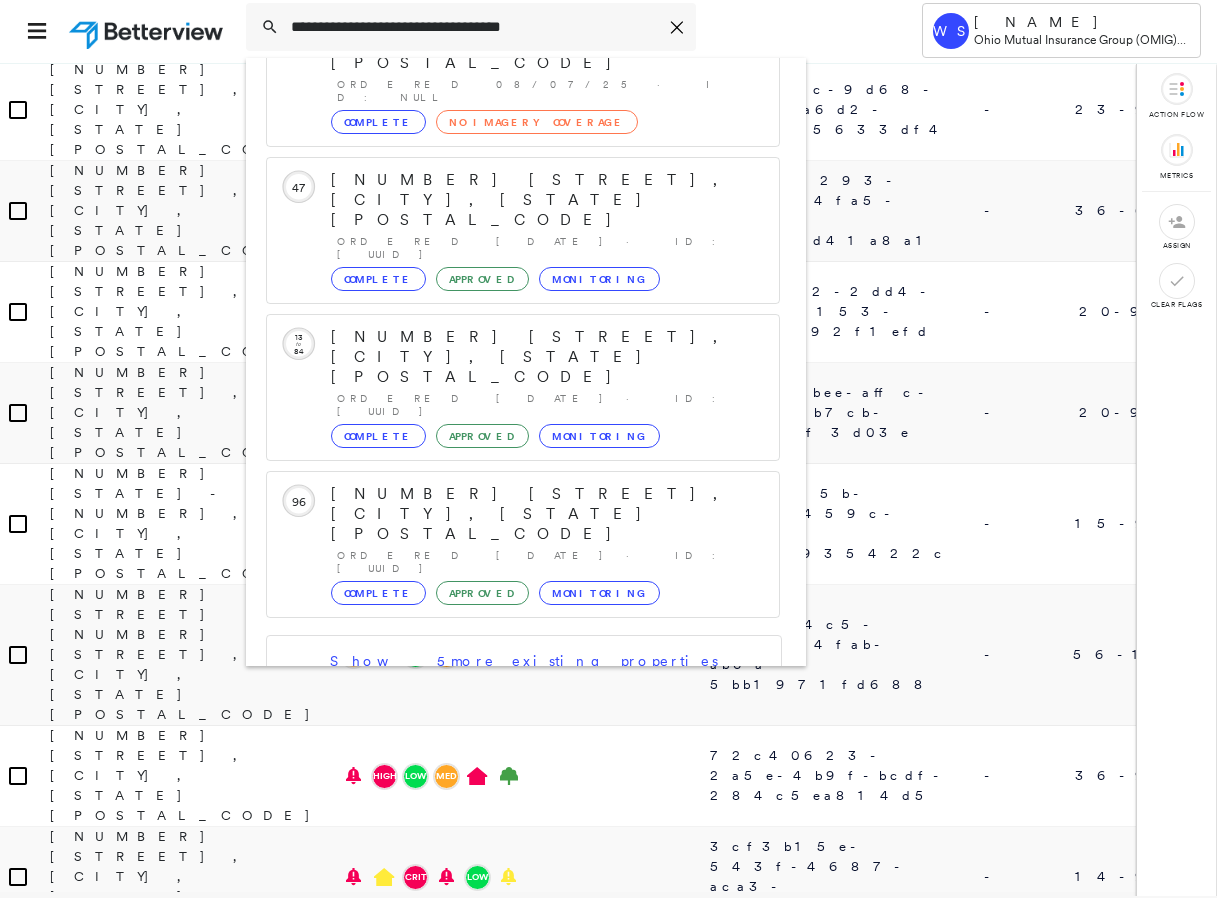 click on "[NUMBER] [STREET], [CITY], [STATE] [POSTAL_CODE] Group Created with Sketch." at bounding box center [523, 806] 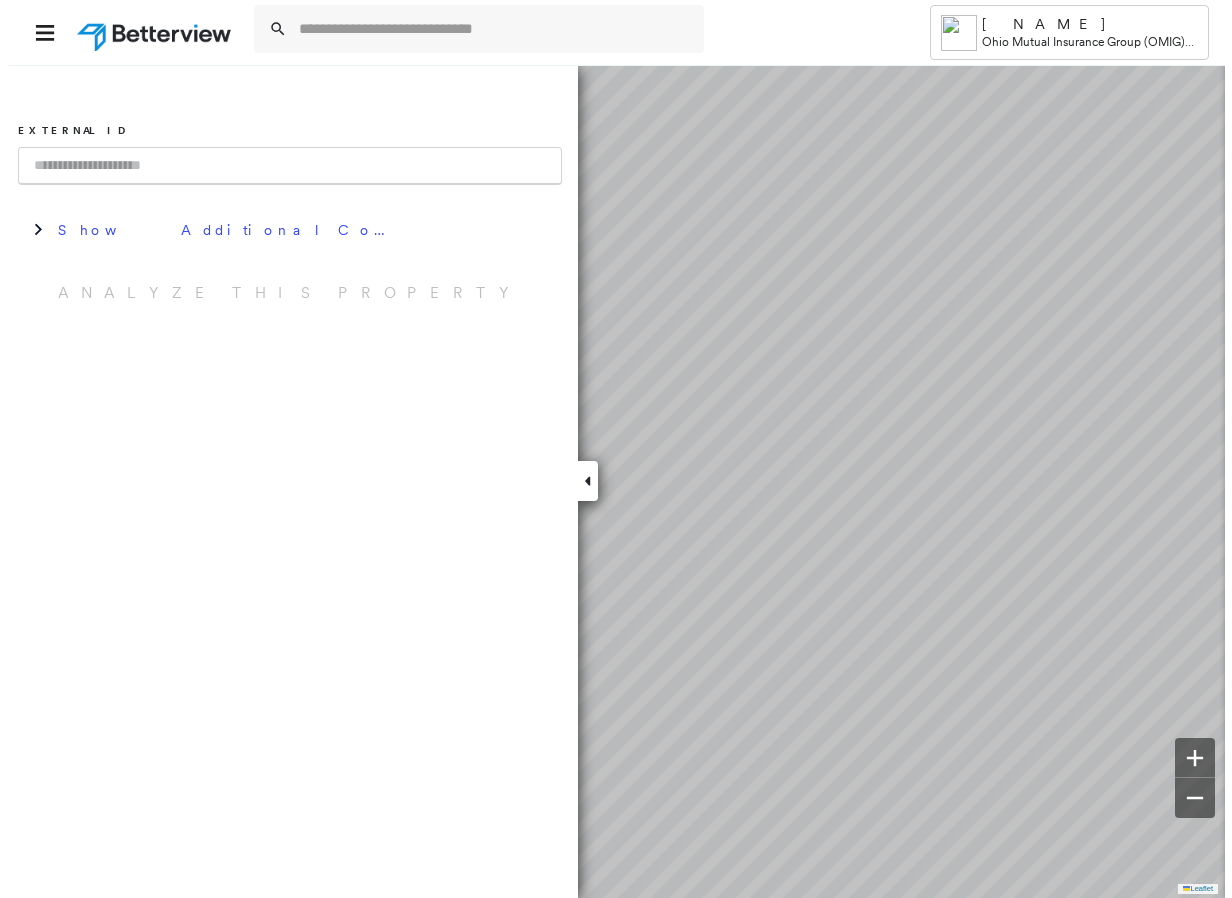 scroll, scrollTop: 0, scrollLeft: 0, axis: both 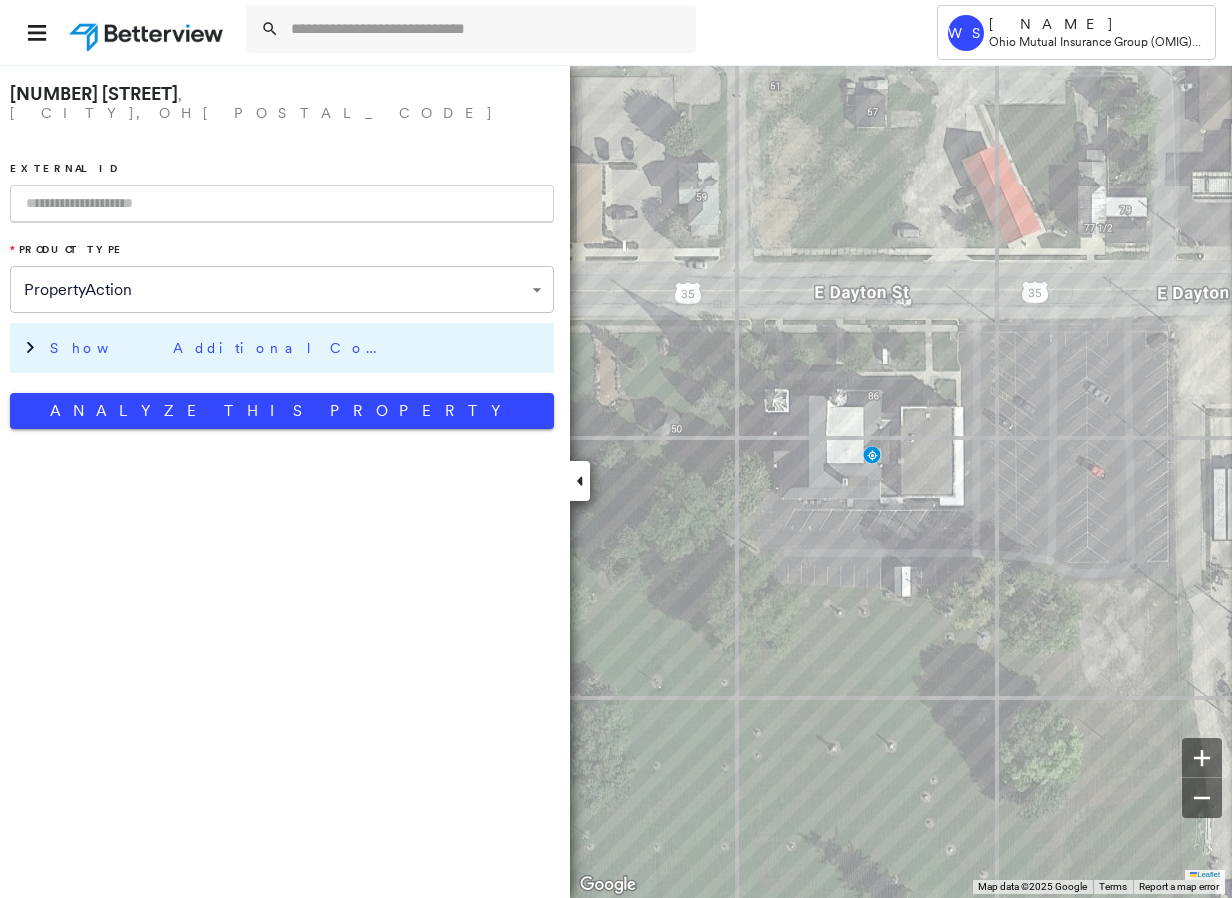 click on "Show Additional Company Data" at bounding box center (297, 348) 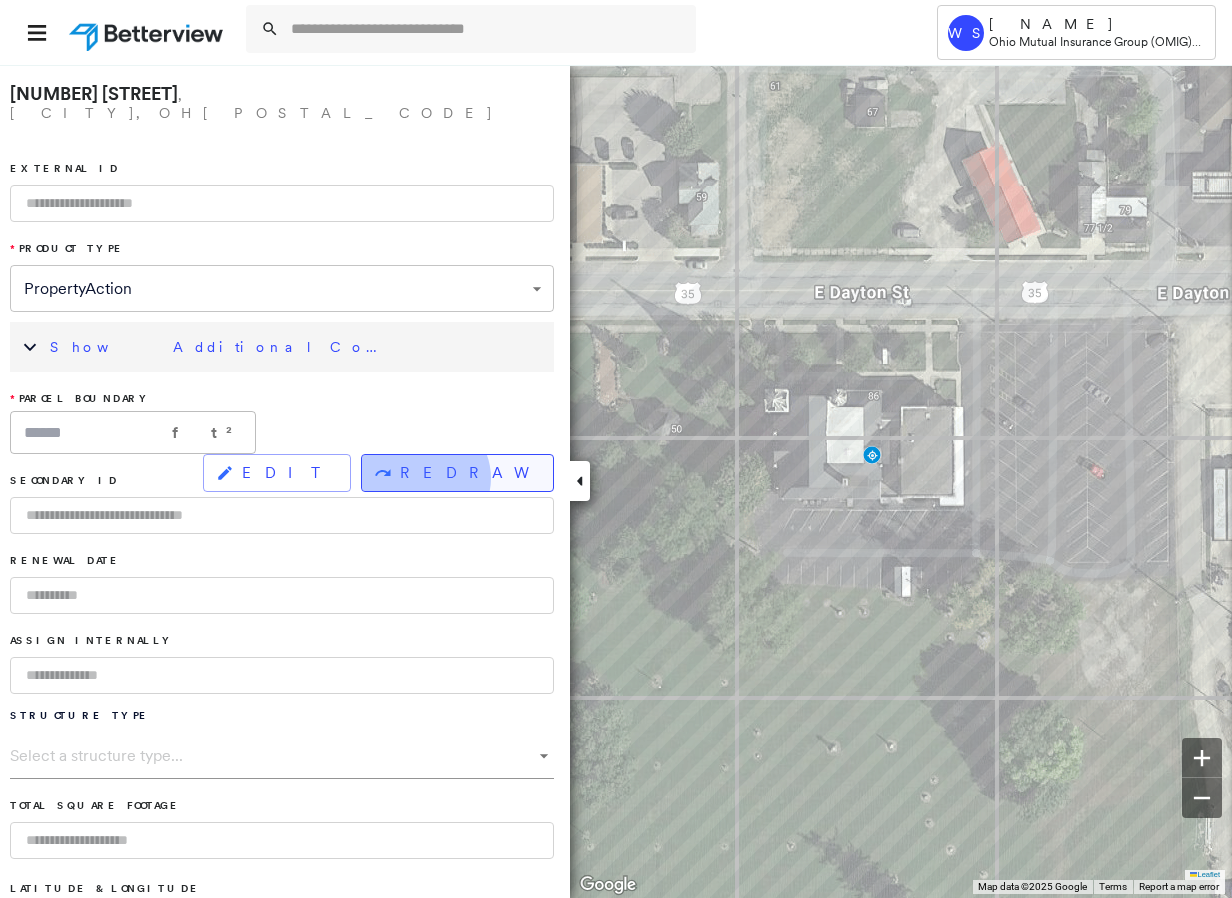 click on "REDRAW" at bounding box center (468, 473) 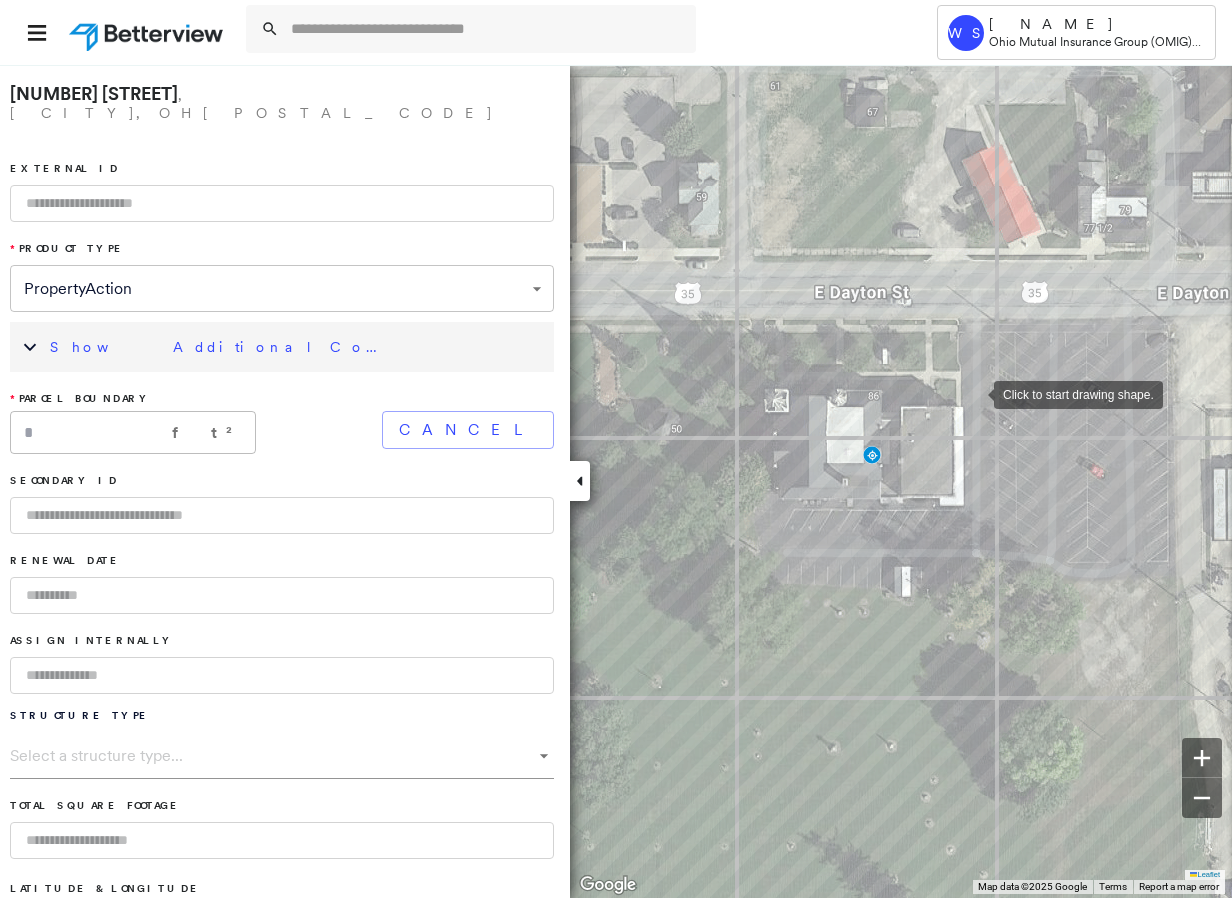 click at bounding box center (974, 393) 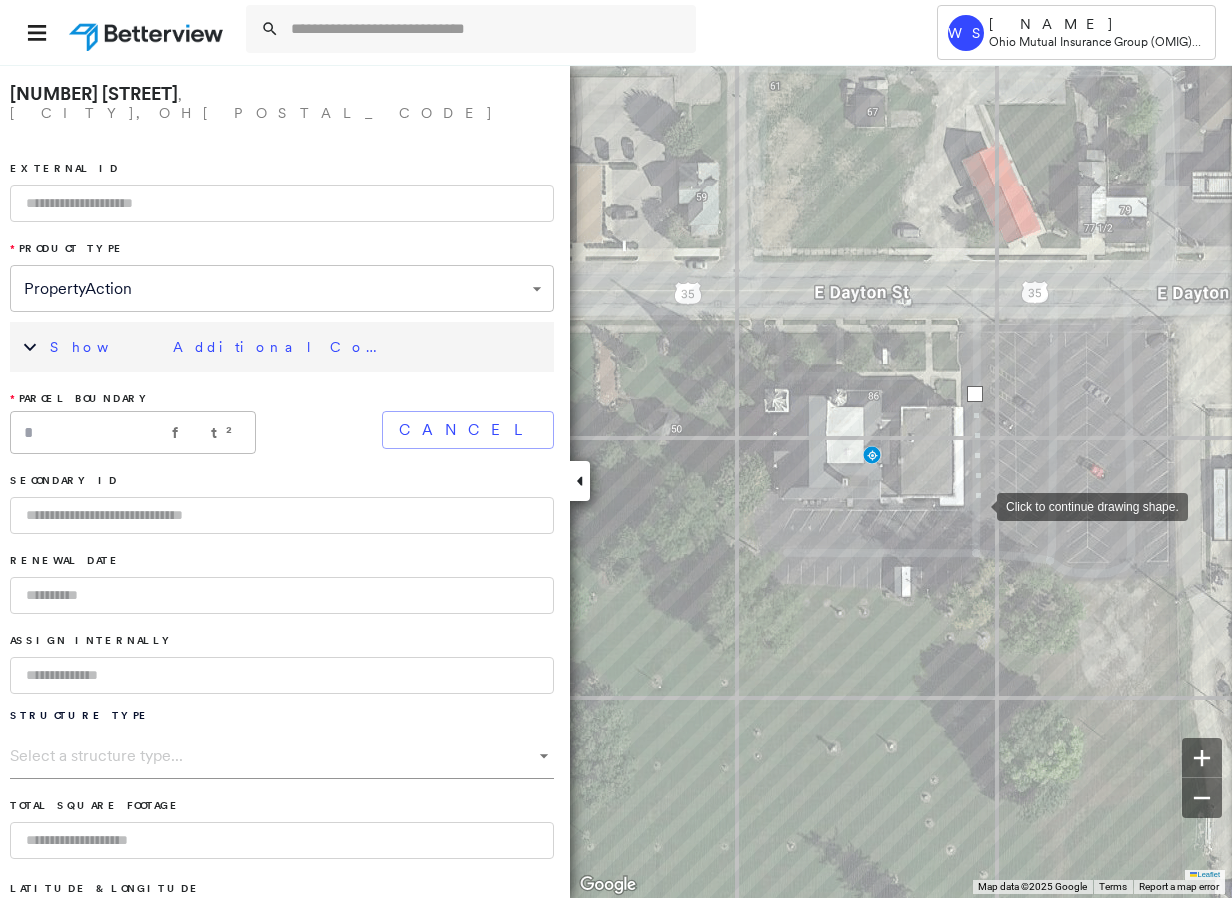 click at bounding box center [977, 505] 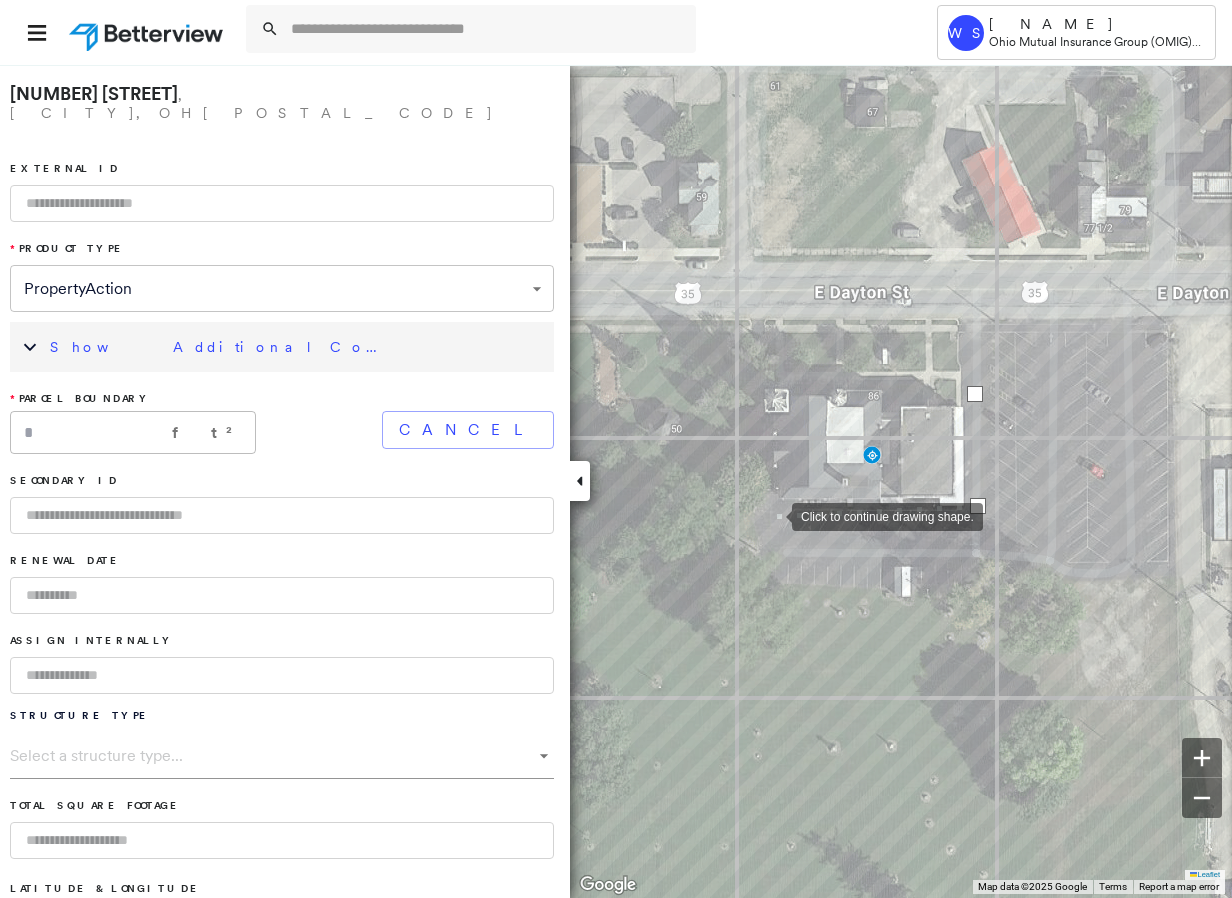 click at bounding box center (772, 515) 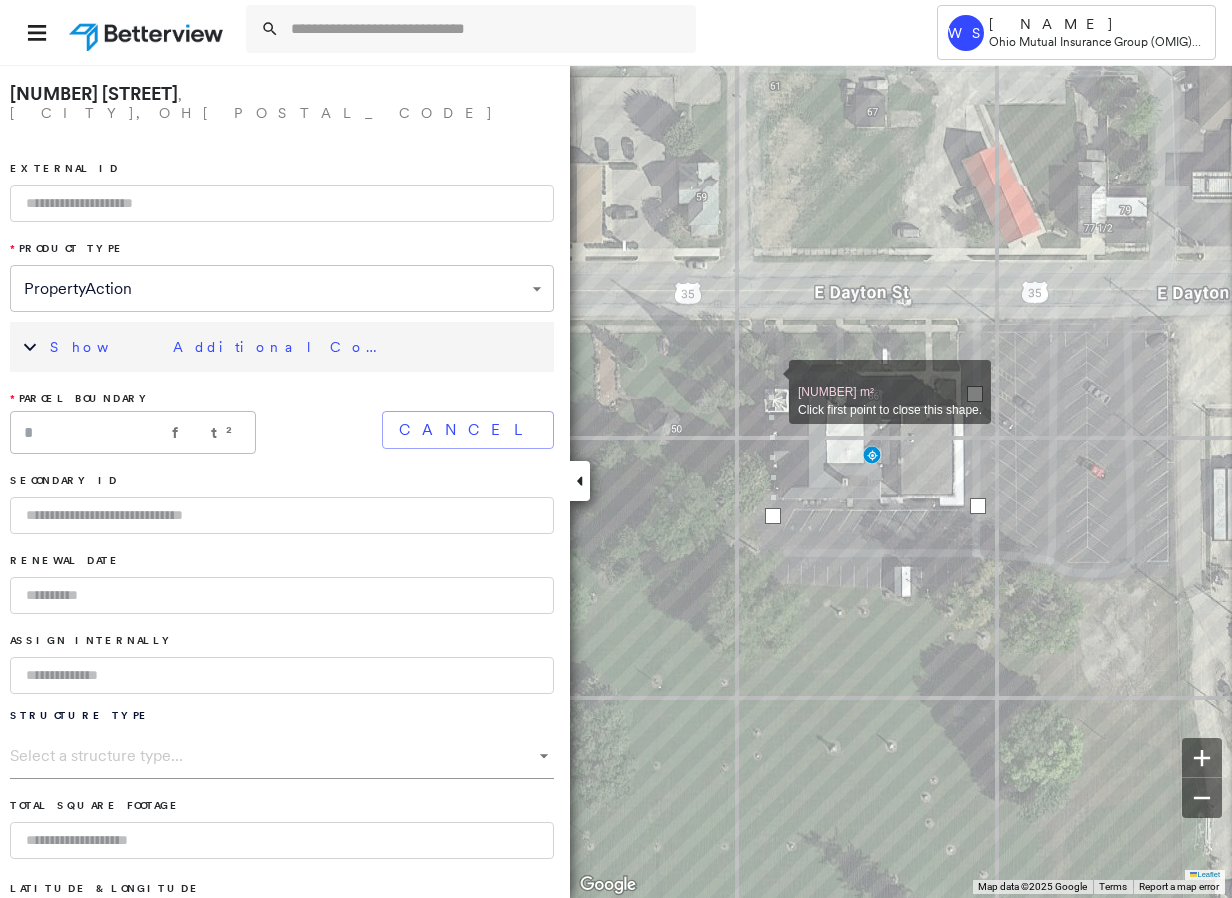 click at bounding box center (769, 381) 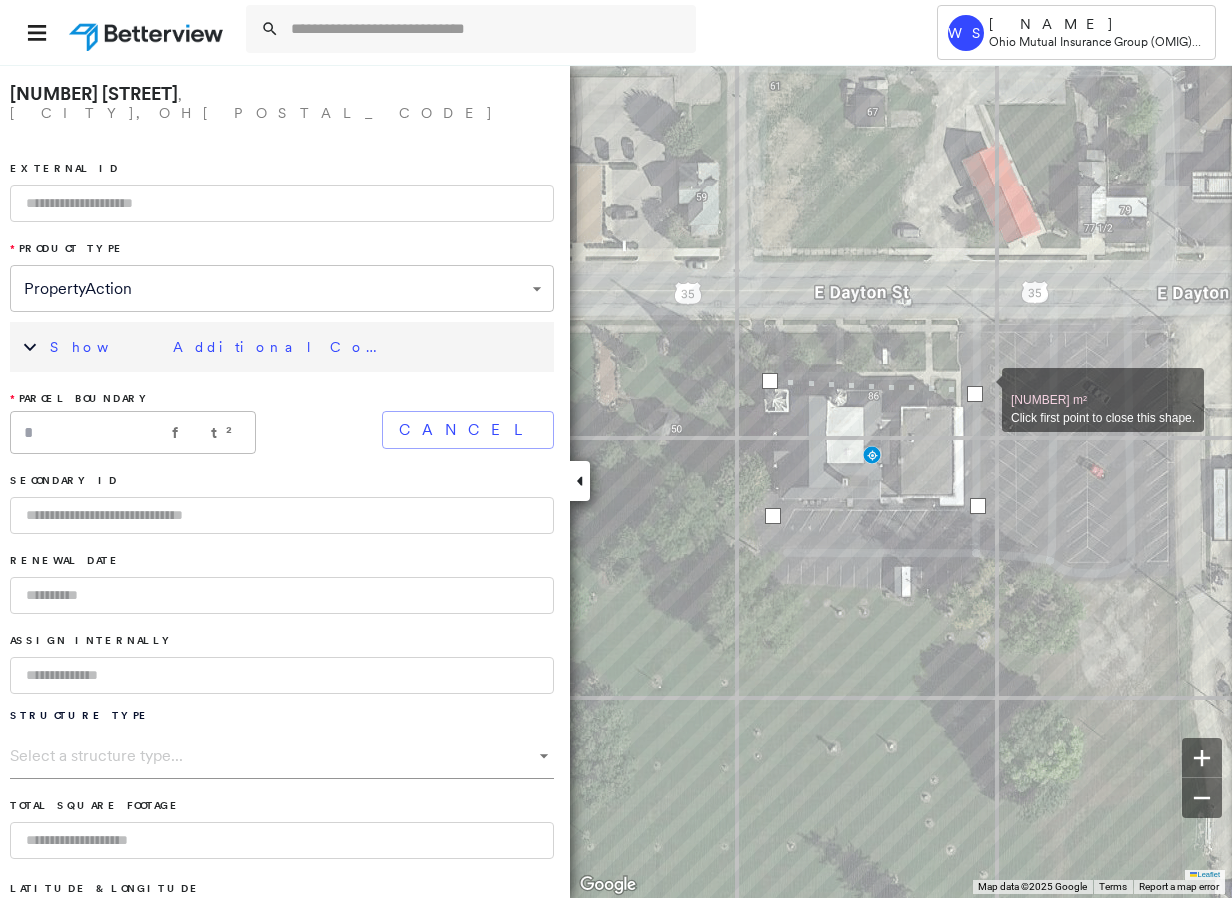 click at bounding box center (29, 90) 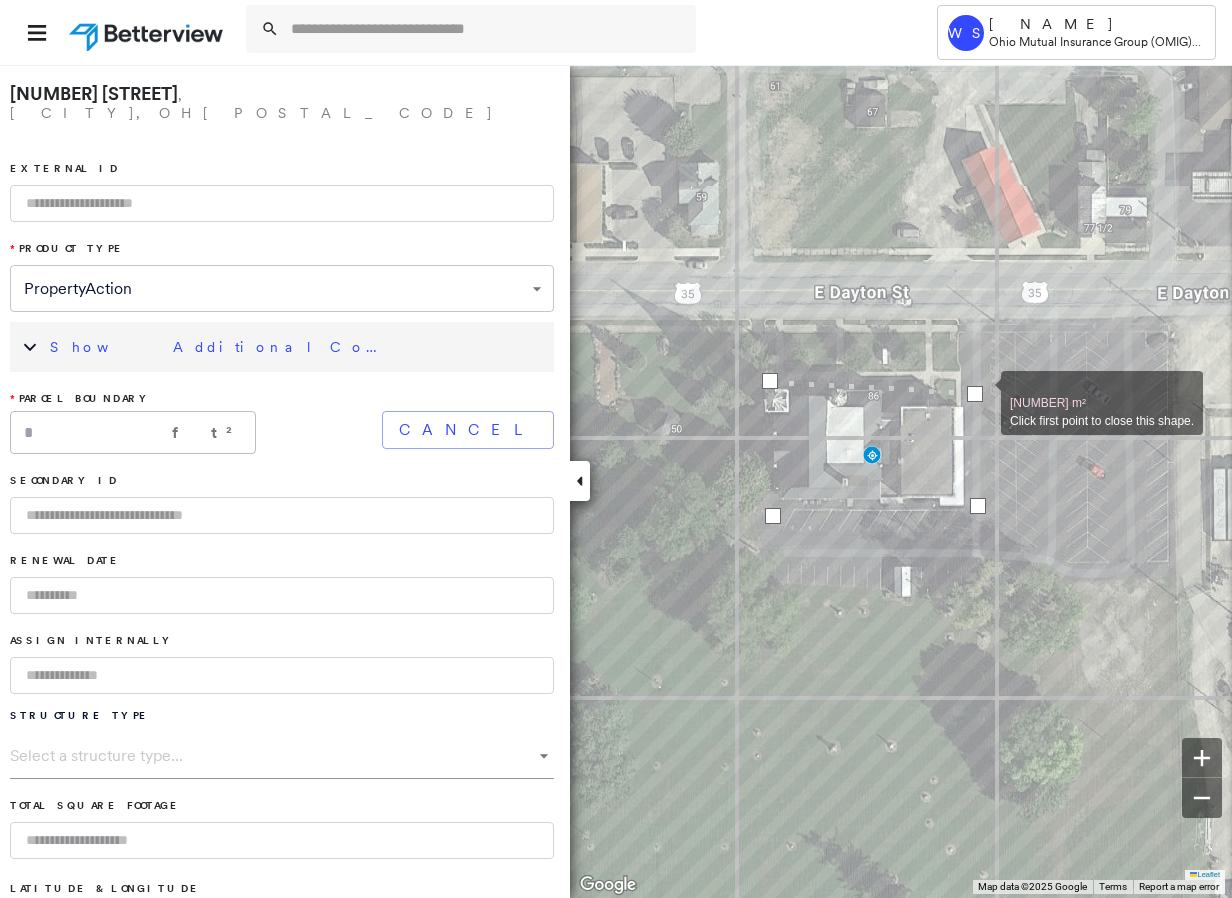click at bounding box center [975, 394] 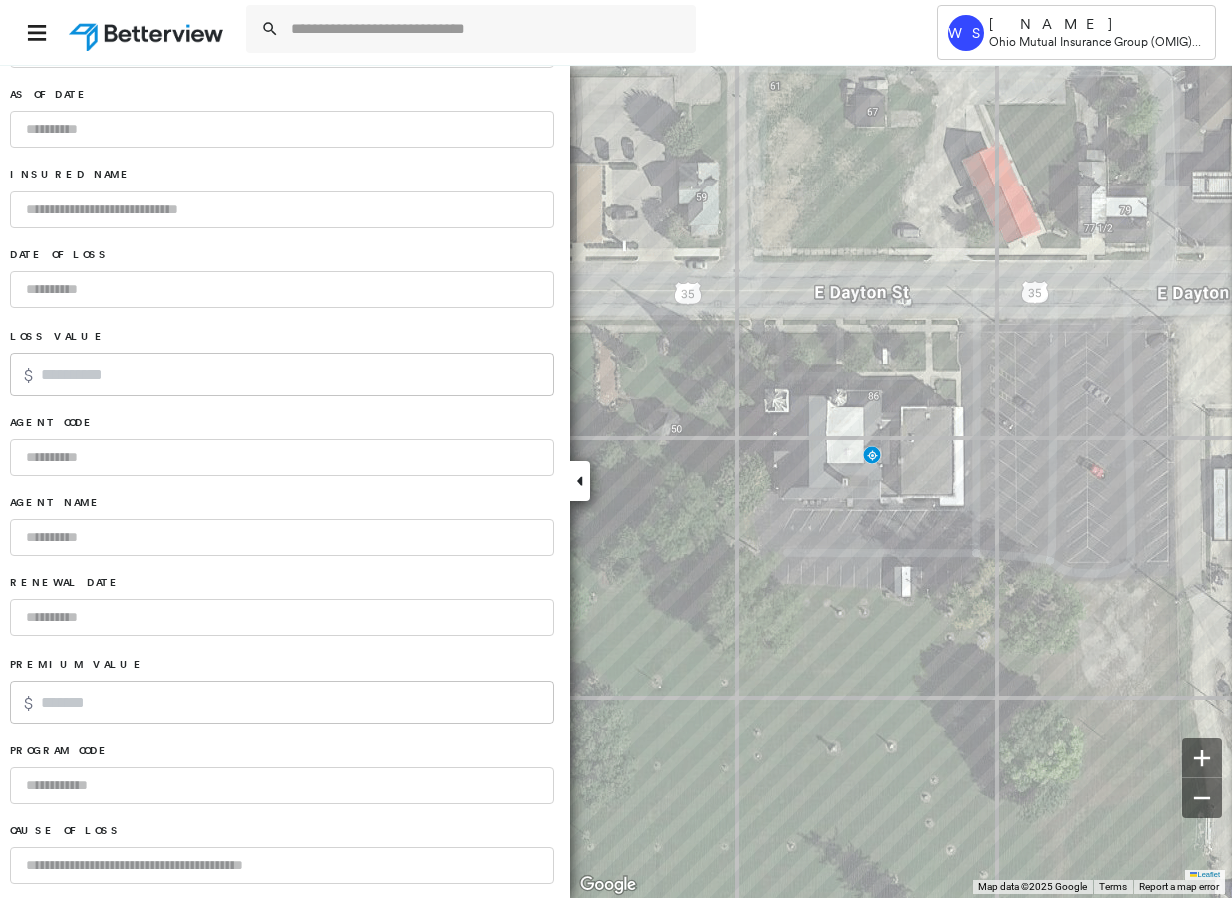 scroll, scrollTop: 1155, scrollLeft: 0, axis: vertical 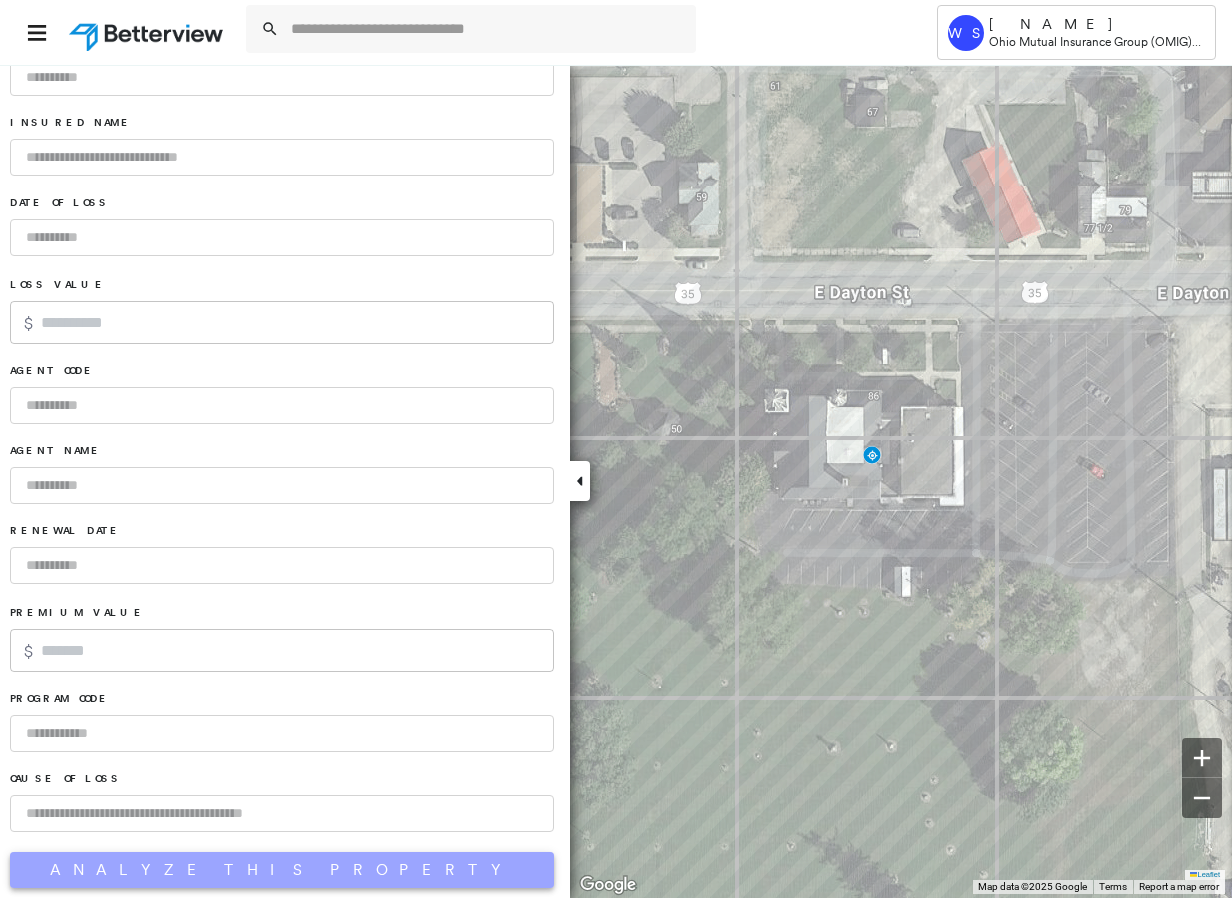 drag, startPoint x: 313, startPoint y: 864, endPoint x: 322, endPoint y: 857, distance: 11.401754 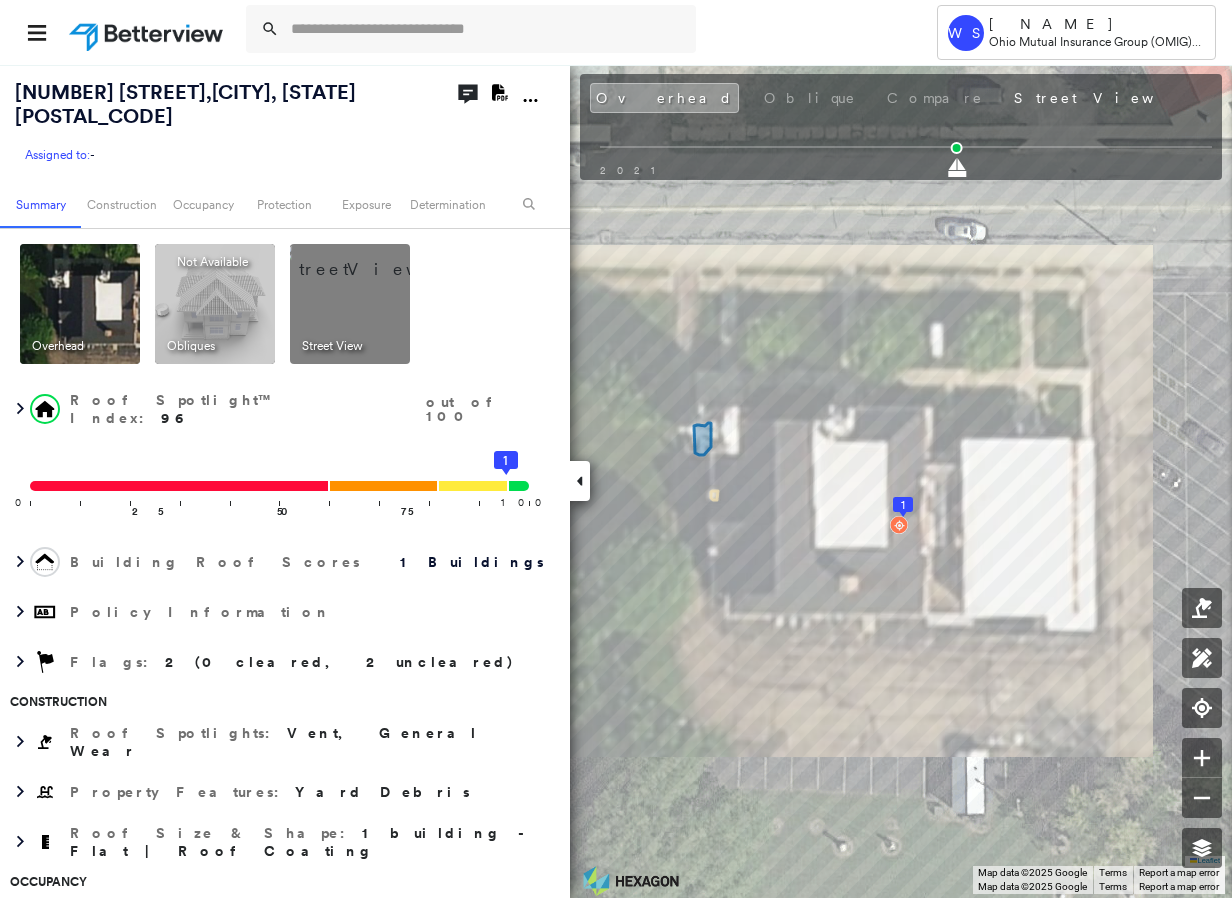 click 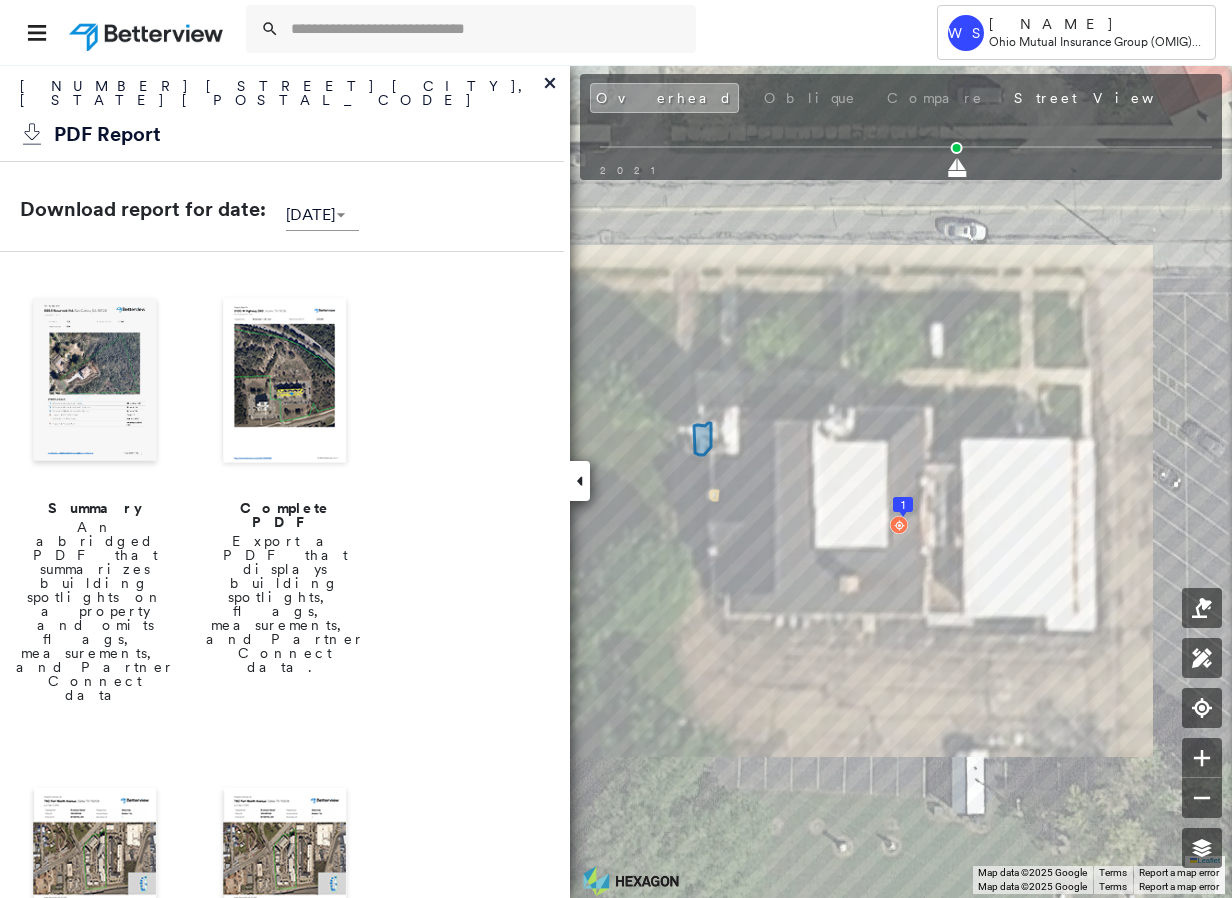 click on "An abridged PDF that summarizes building spotlights on a property and omits flags, measurements, and Partner Connect data" at bounding box center [95, 611] 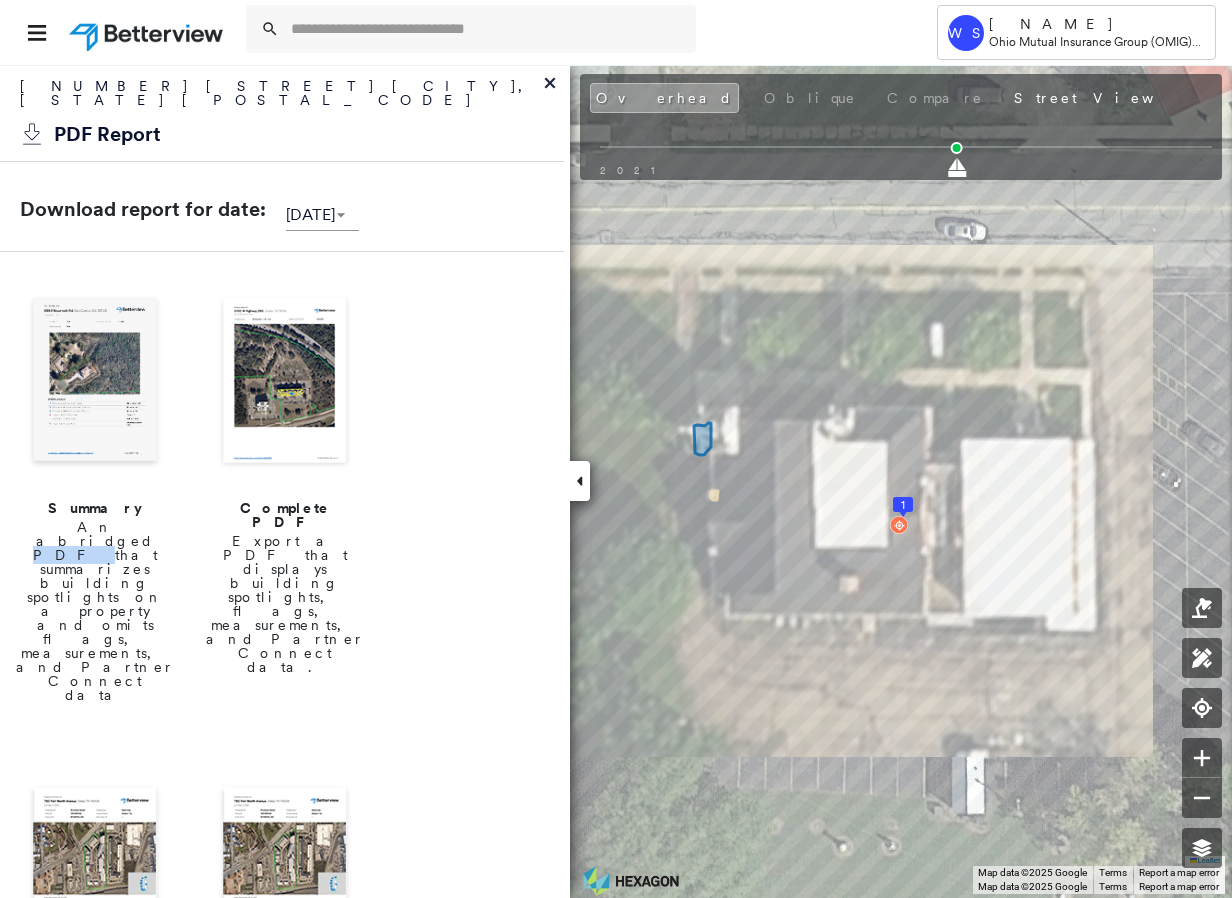 click on "An abridged PDF that summarizes building spotlights on a property and omits flags, measurements, and Partner Connect data" at bounding box center [95, 611] 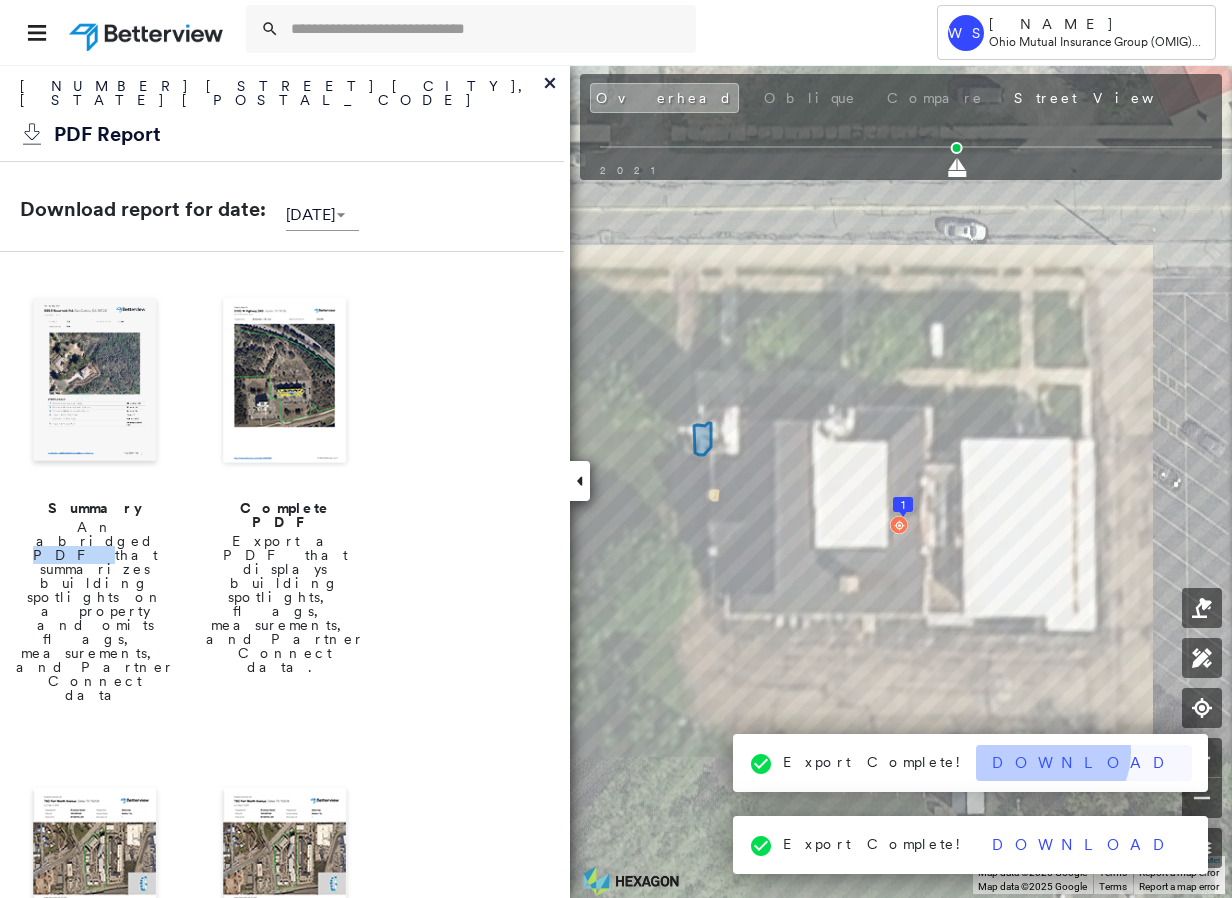 click on "Download" at bounding box center (1084, 763) 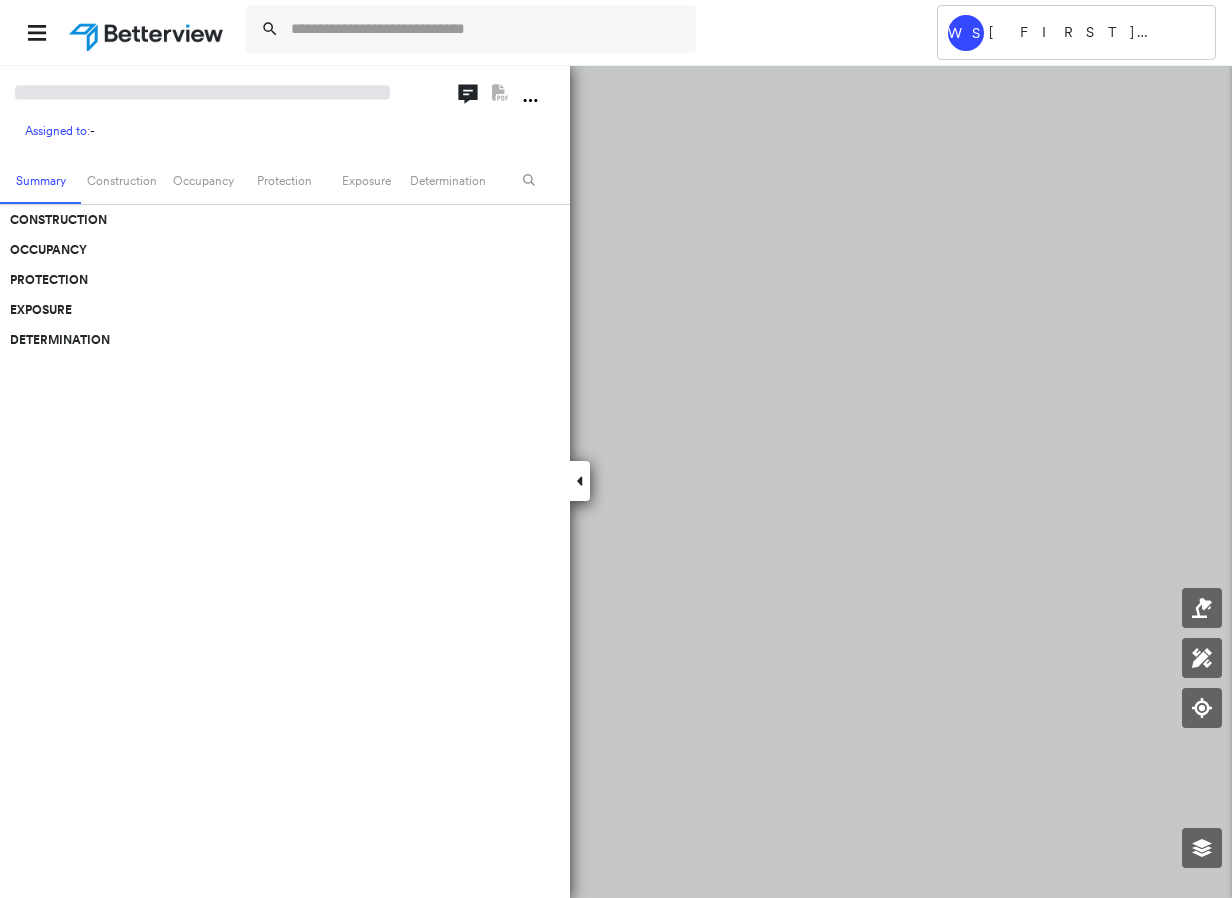 scroll, scrollTop: 0, scrollLeft: 0, axis: both 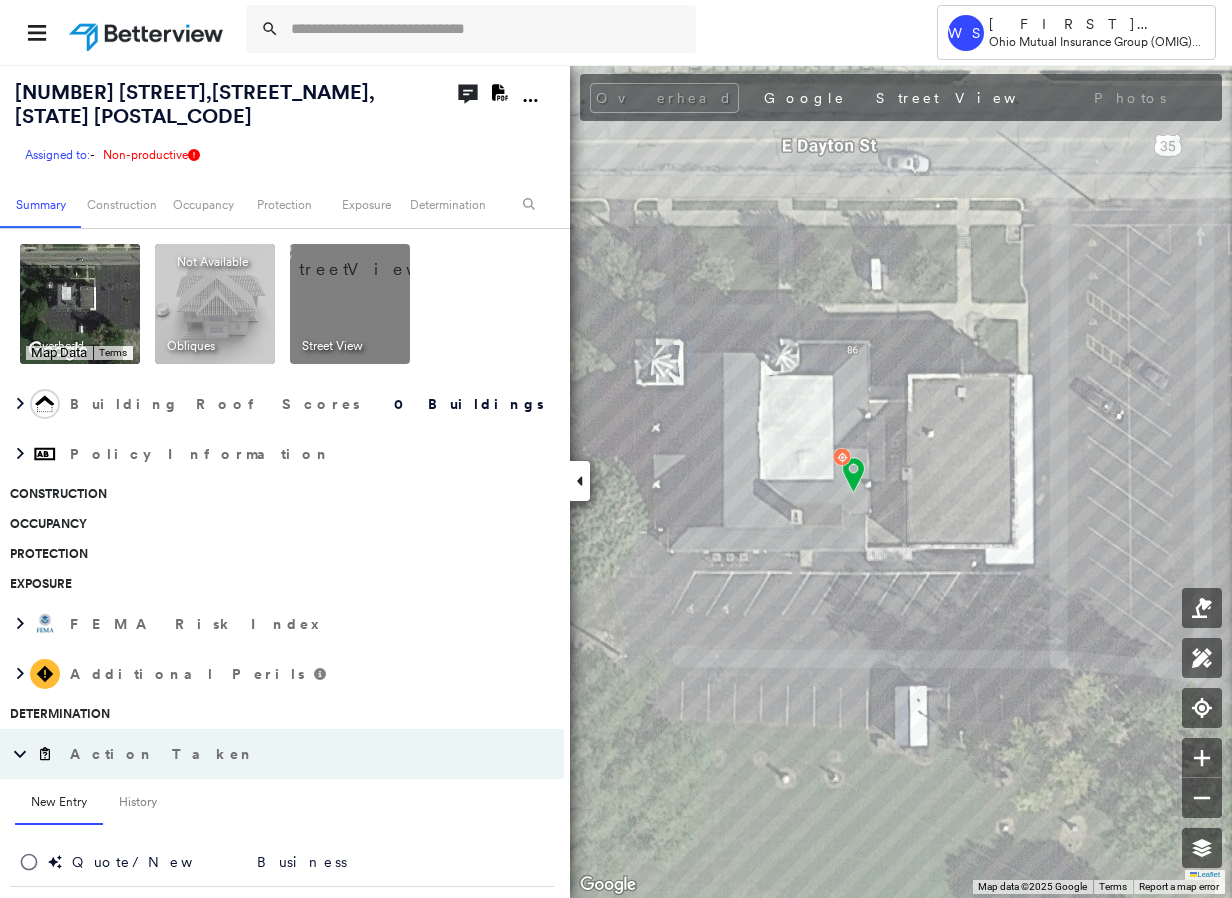 click 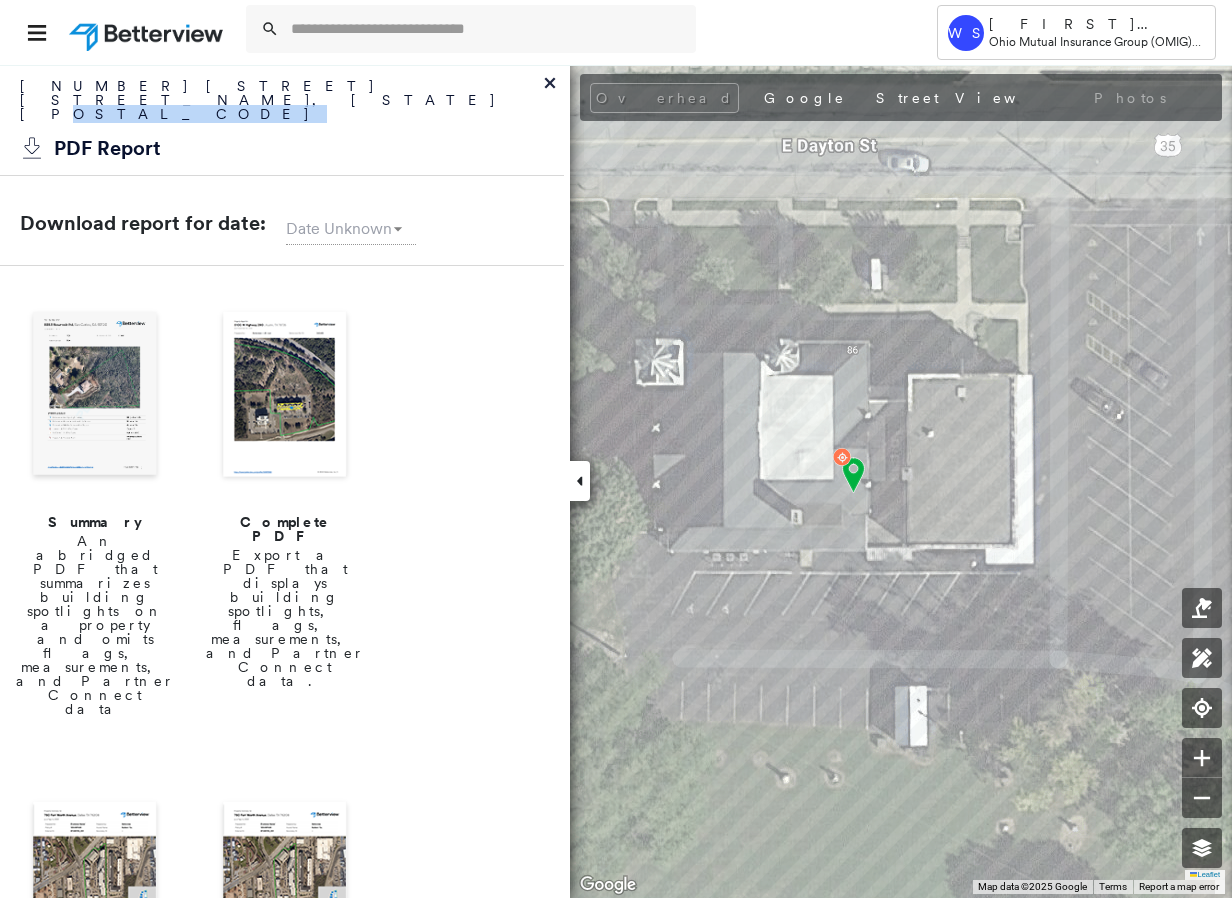 click on "70 East Dayton Street   West Alexandria, OH 45381" at bounding box center [282, 105] 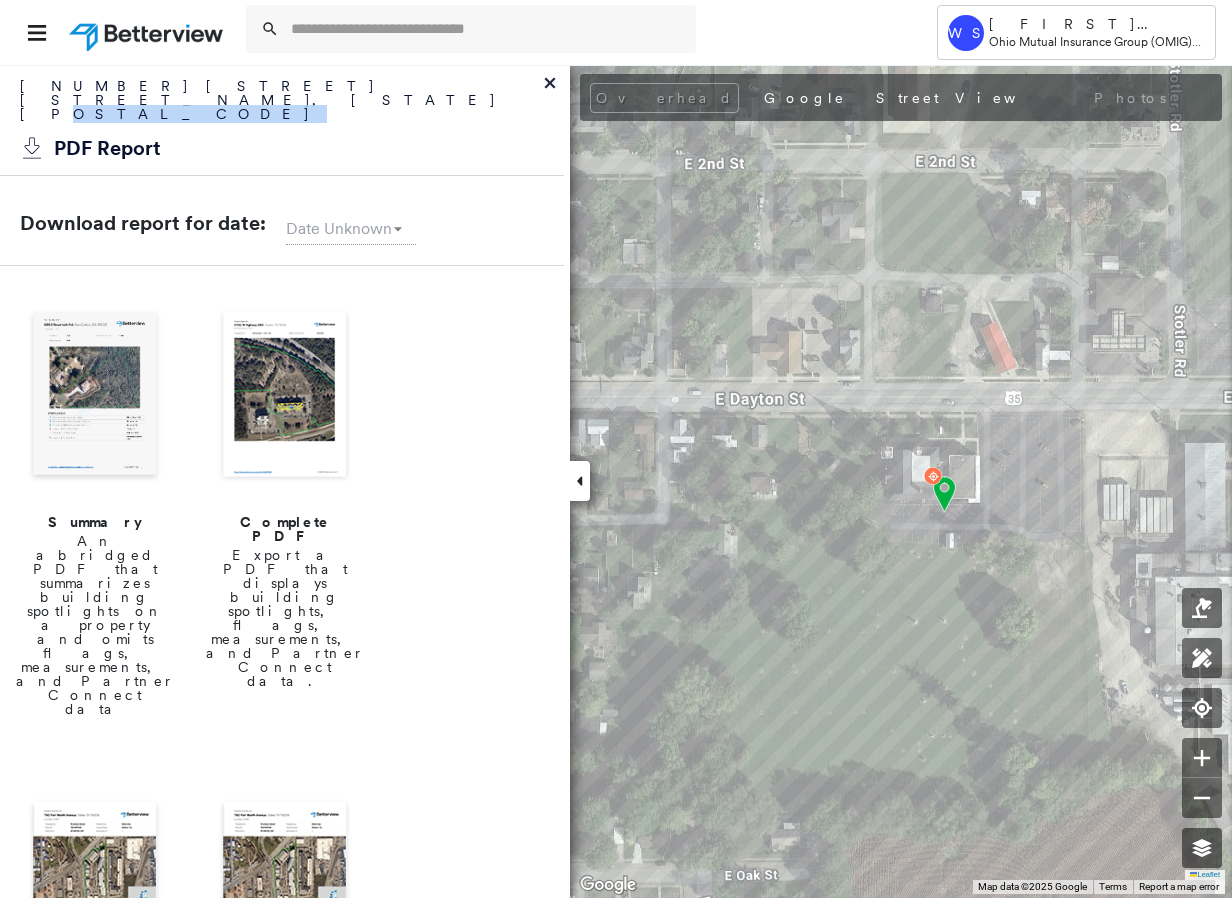 click 